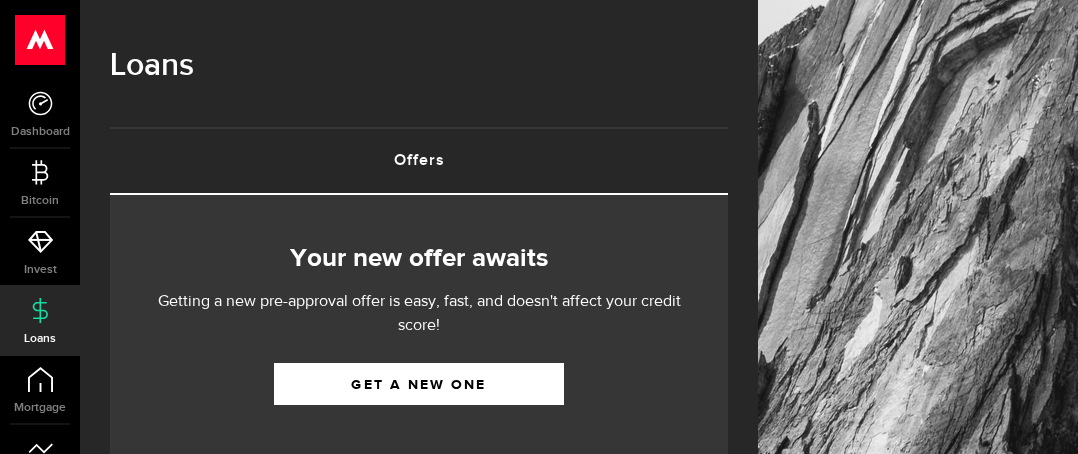 scroll, scrollTop: 0, scrollLeft: 0, axis: both 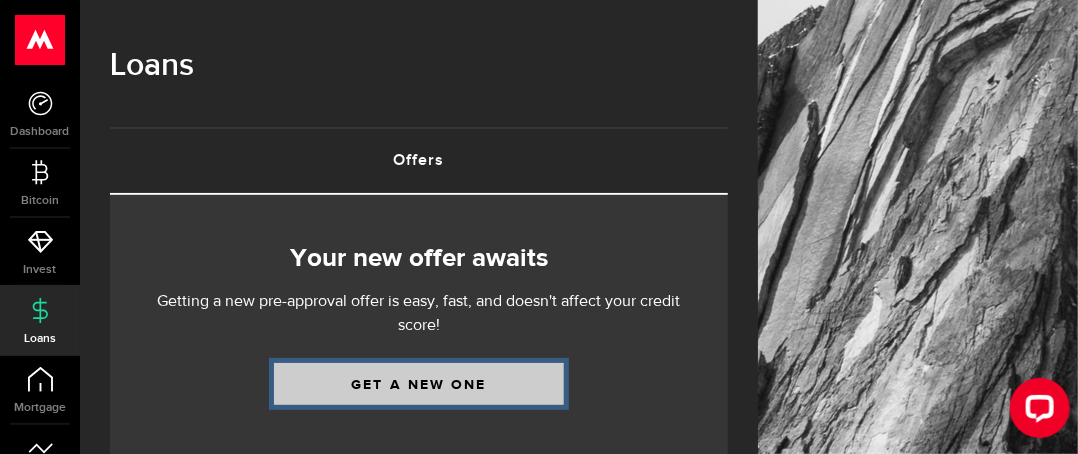 click on "Get a new one" at bounding box center (419, 384) 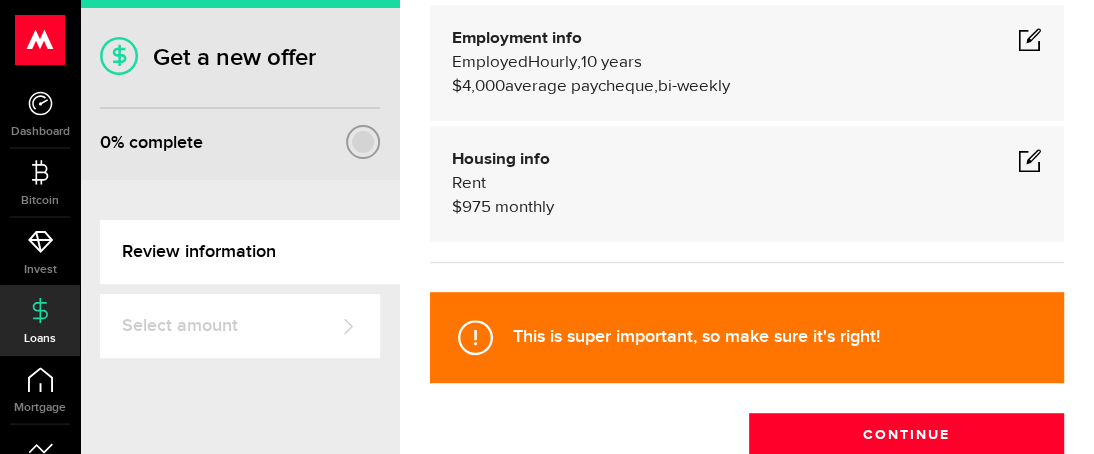 scroll, scrollTop: 233, scrollLeft: 0, axis: vertical 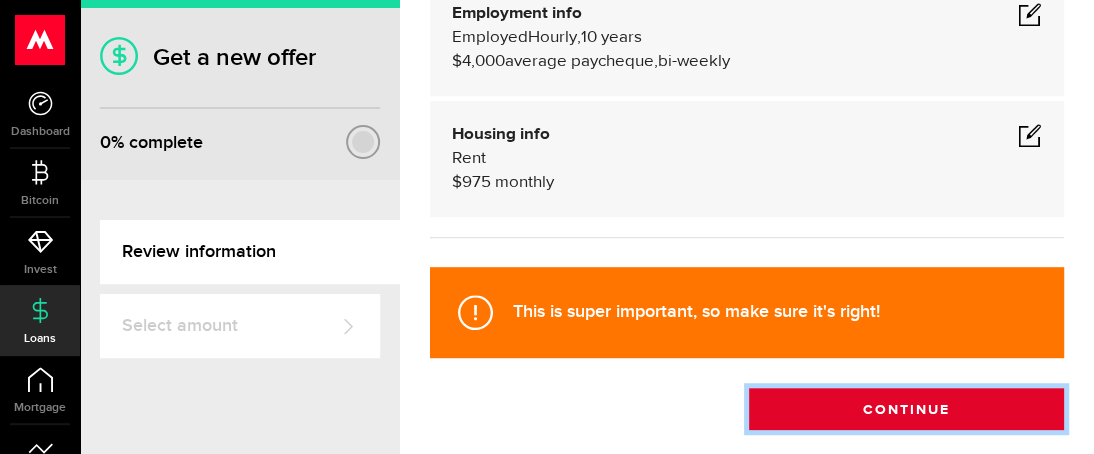 click on "Continue" at bounding box center (906, 409) 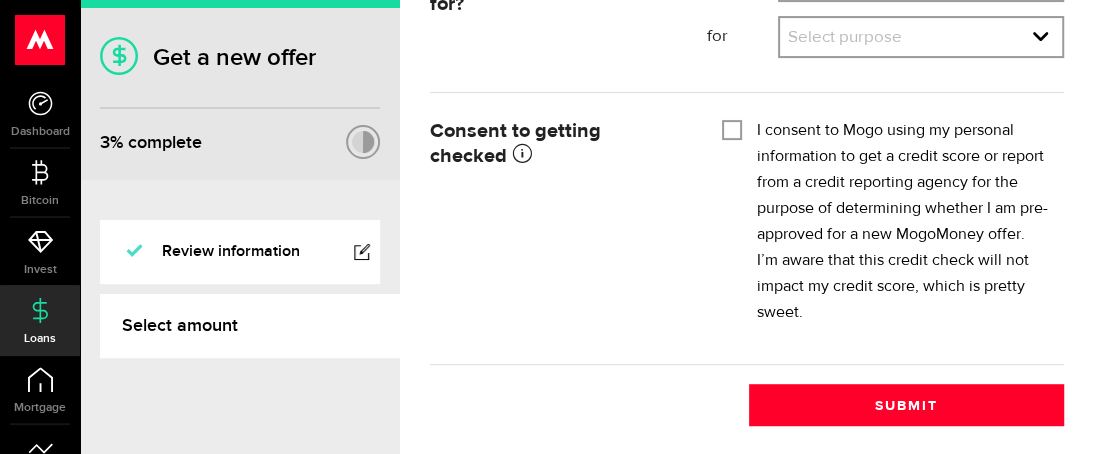 scroll, scrollTop: 0, scrollLeft: 0, axis: both 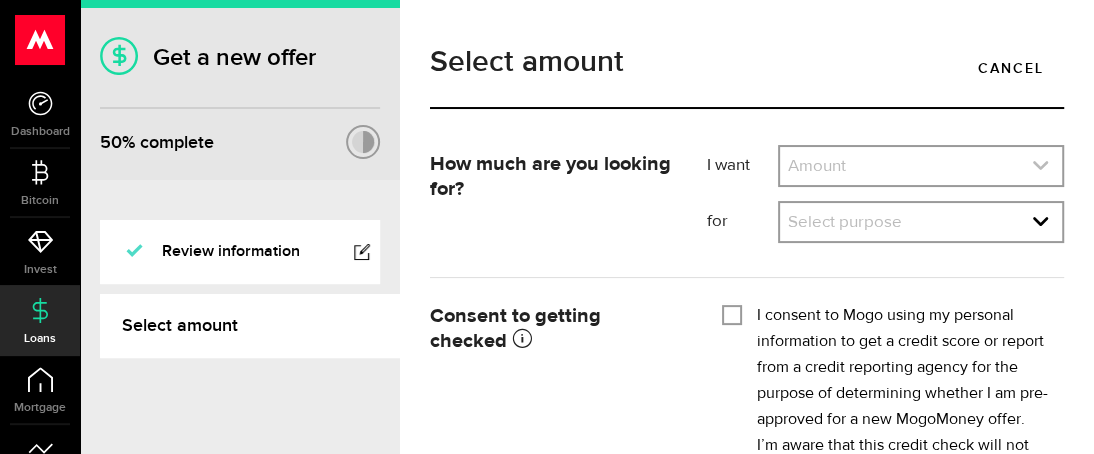 click at bounding box center (921, 166) 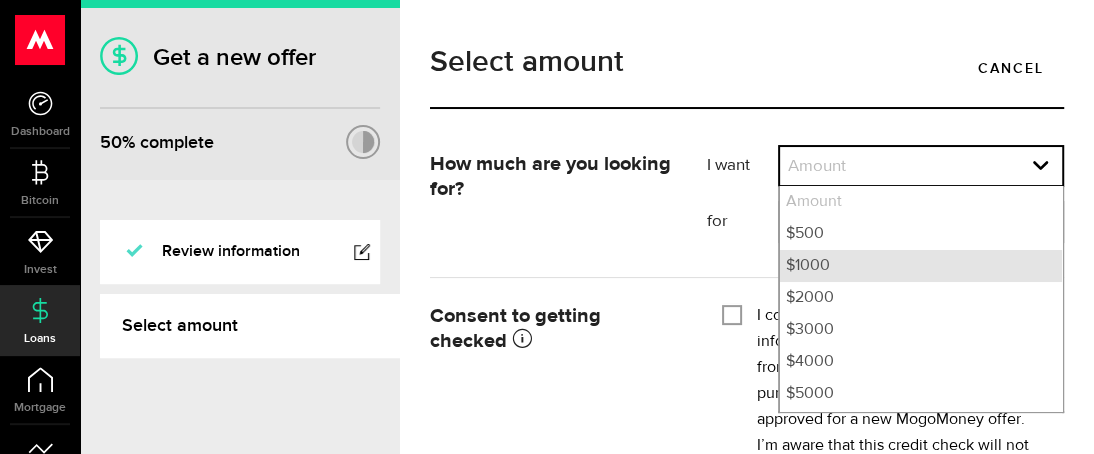 click on "$1000" at bounding box center [921, 266] 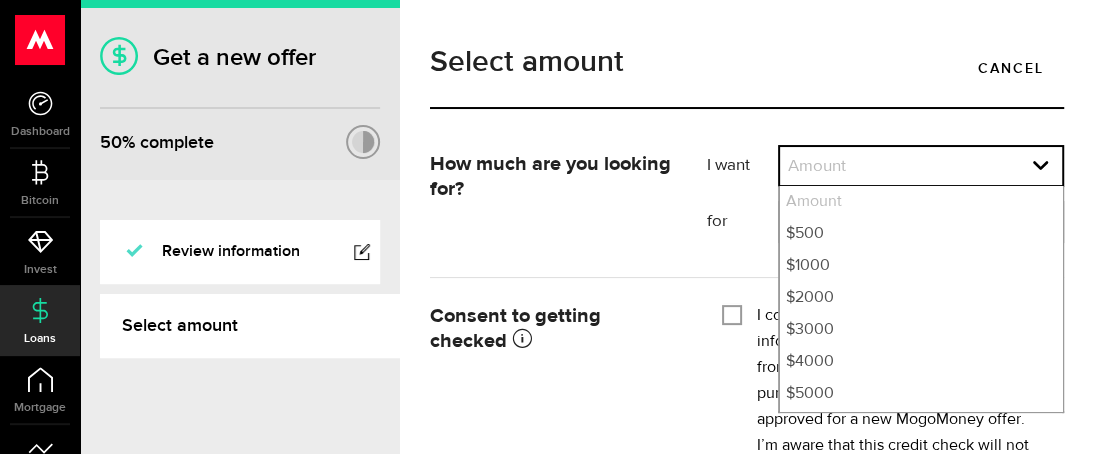 select on "1000" 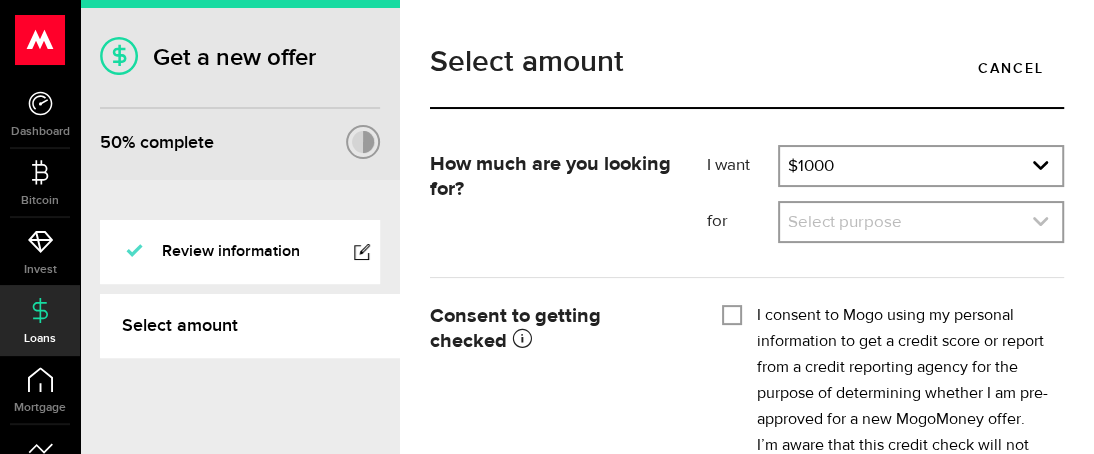click at bounding box center (921, 222) 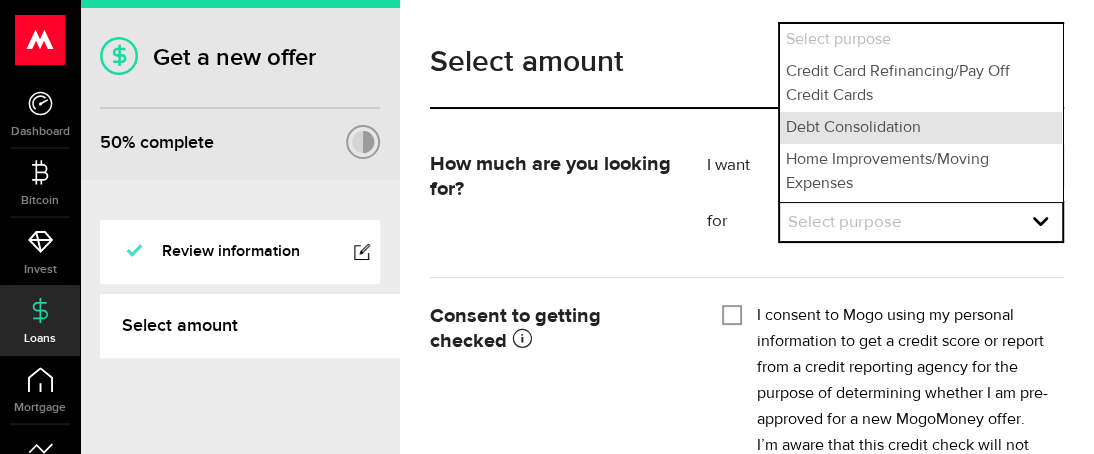 click on "Debt Consolidation" at bounding box center (921, 128) 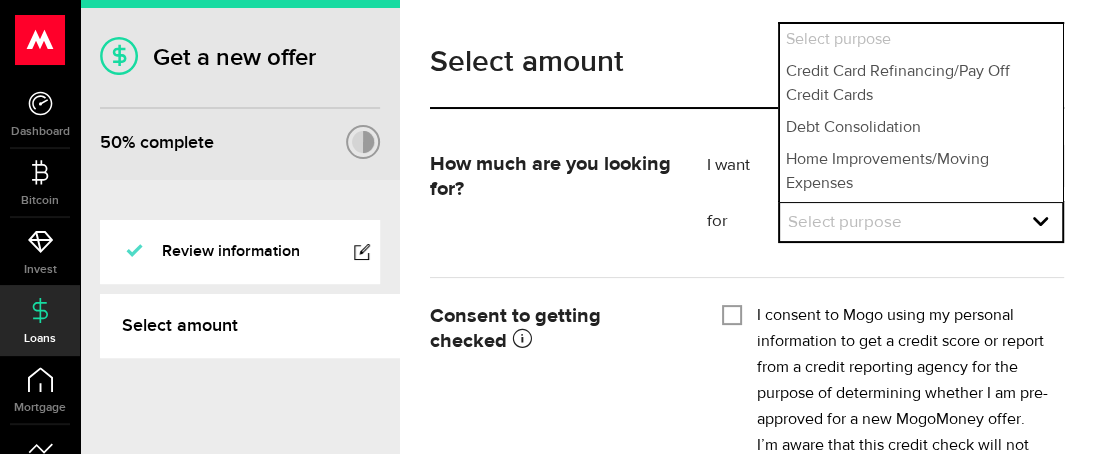 select on "Debt Consolidation" 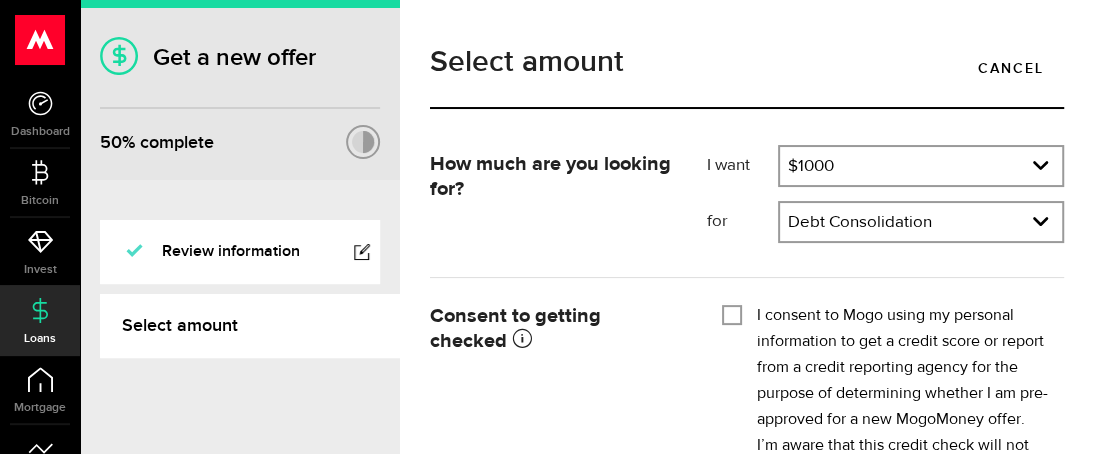 click on "I consent to Mogo using my personal information to get a credit score or report from a credit reporting agency for the purpose of determining whether I am pre-approved for a new MogoMoney offer. I’m aware that this credit check will not impact my credit score, which is pretty sweet." at bounding box center (732, 313) 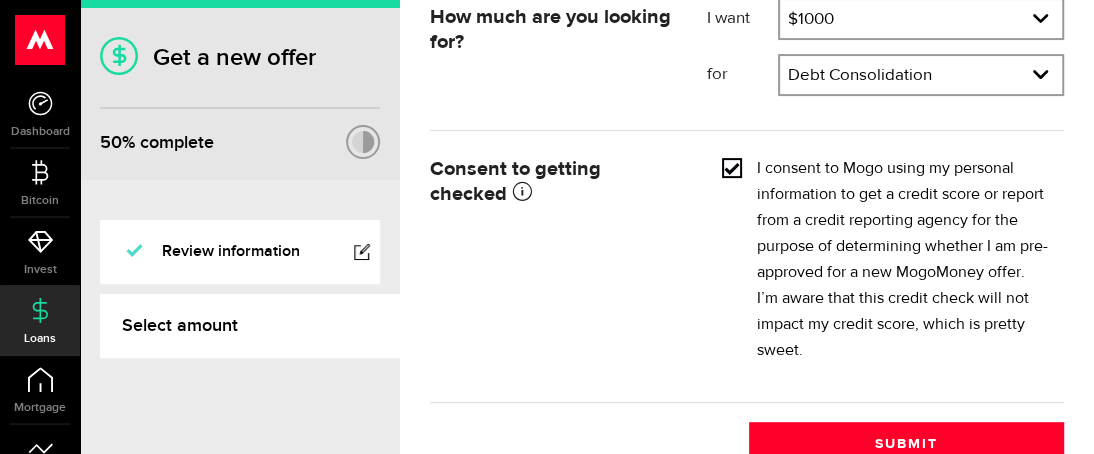 scroll, scrollTop: 184, scrollLeft: 0, axis: vertical 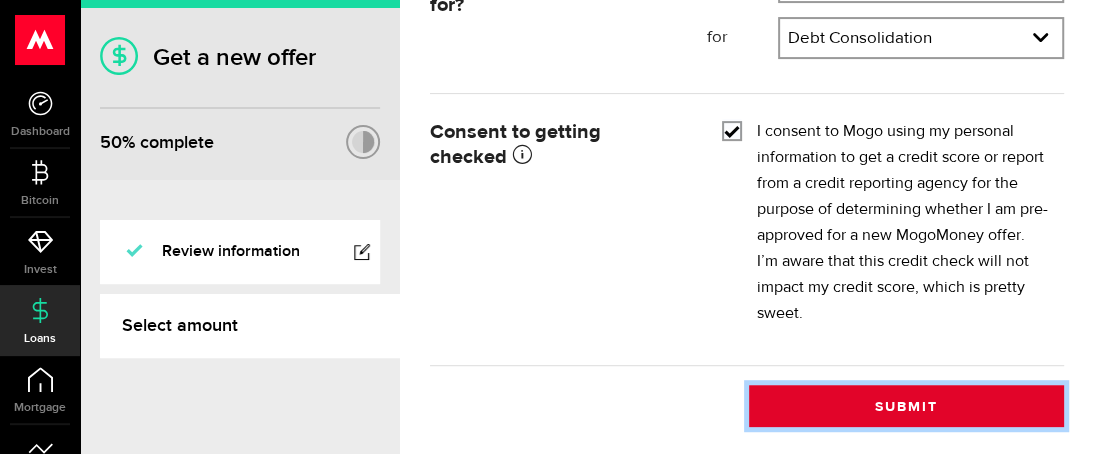 click on "Submit" at bounding box center [906, 406] 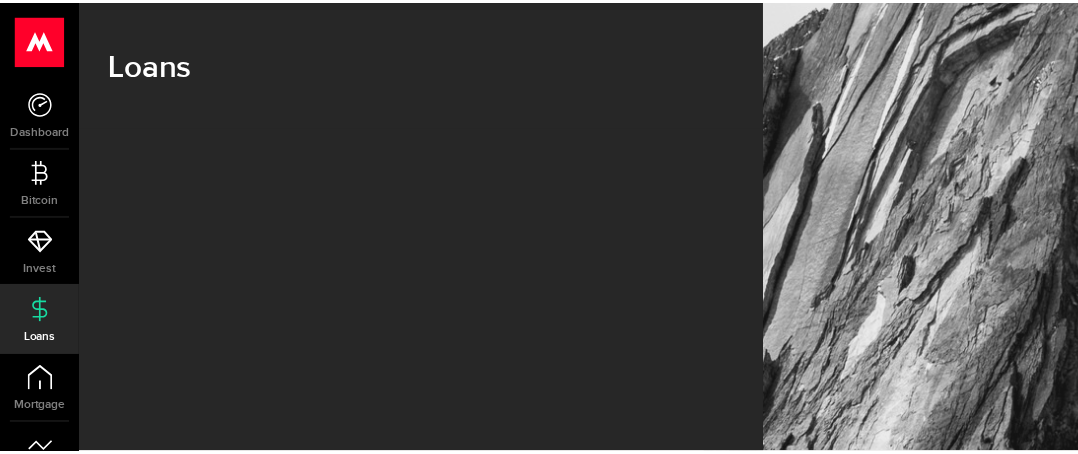 scroll, scrollTop: 0, scrollLeft: 0, axis: both 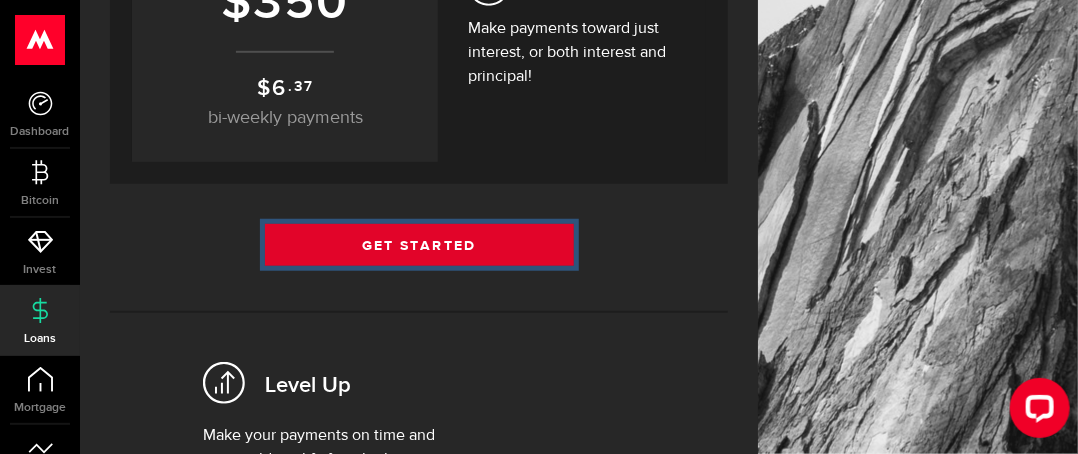 click on "Get Started" at bounding box center [419, 245] 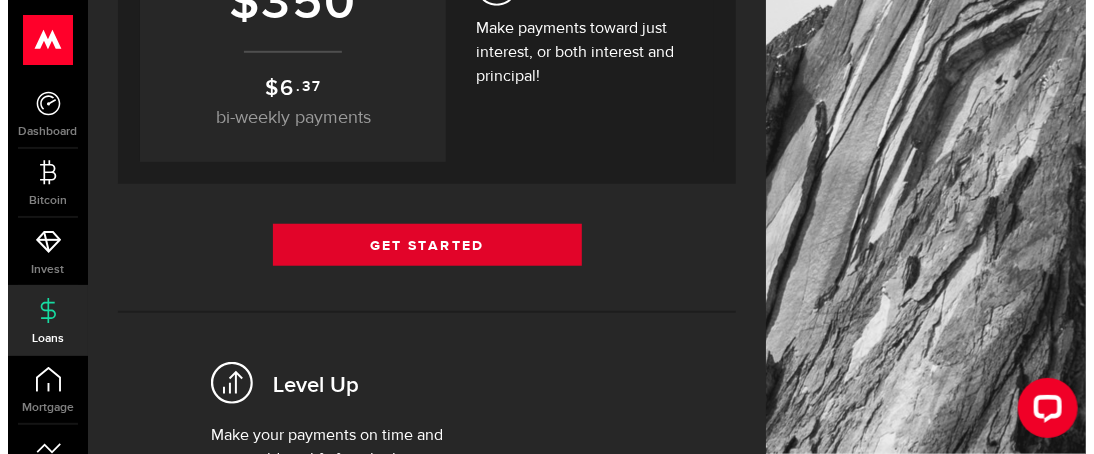 scroll, scrollTop: 0, scrollLeft: 0, axis: both 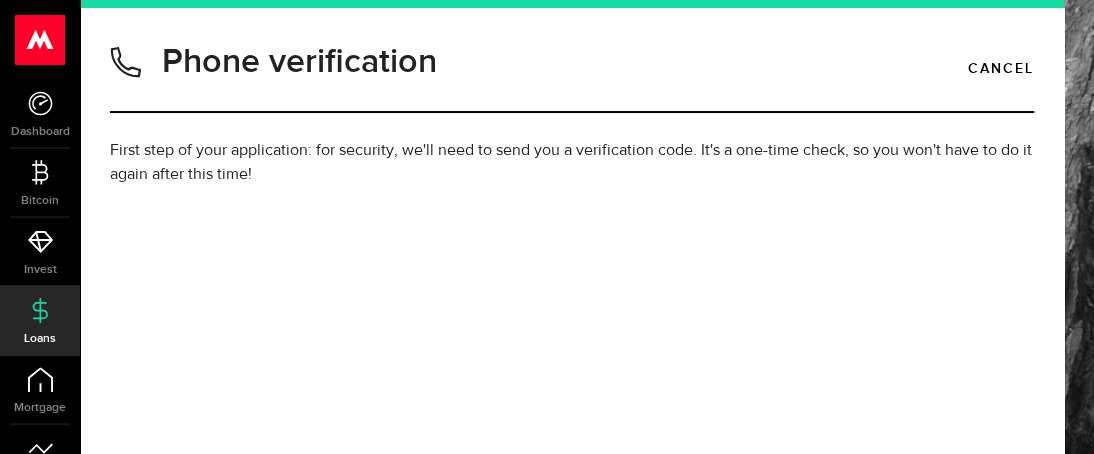 type on "2508587891" 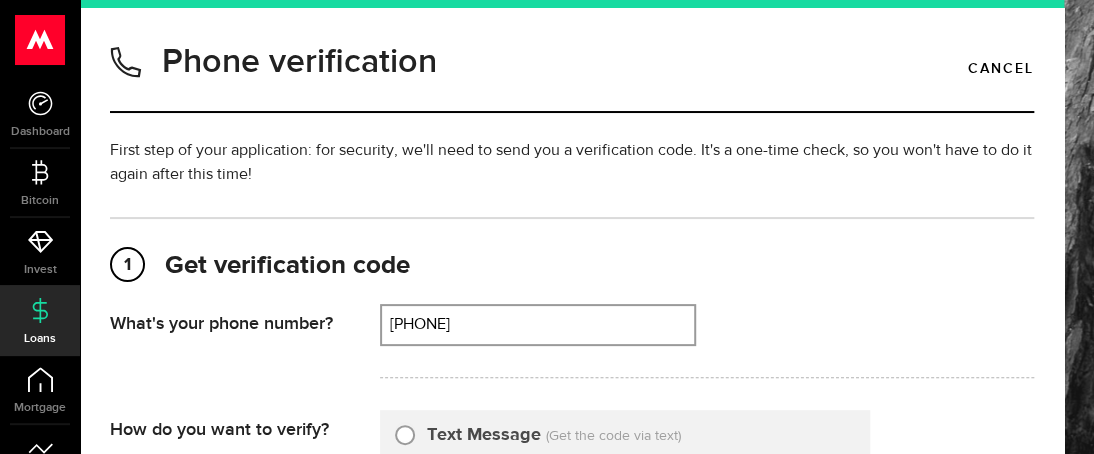 scroll, scrollTop: 233, scrollLeft: 0, axis: vertical 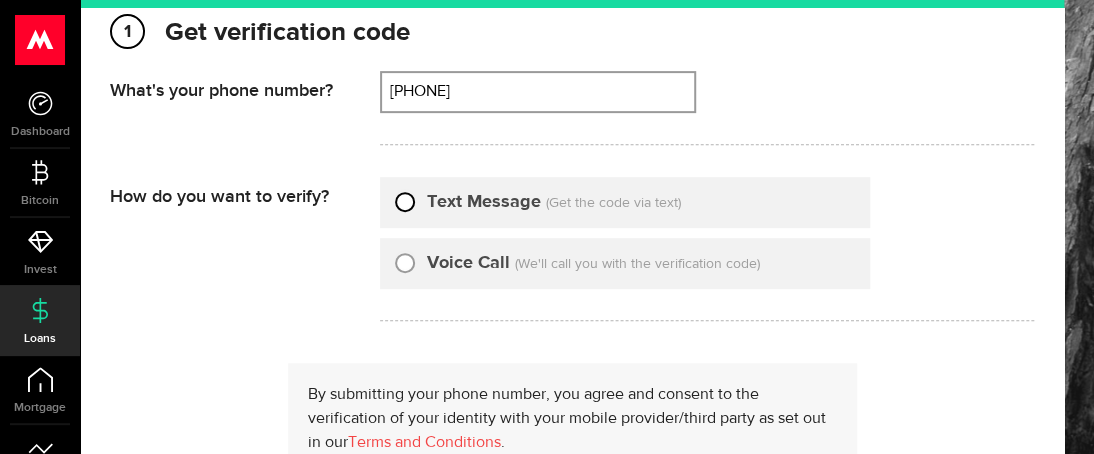 click on "Text Message" at bounding box center (405, 199) 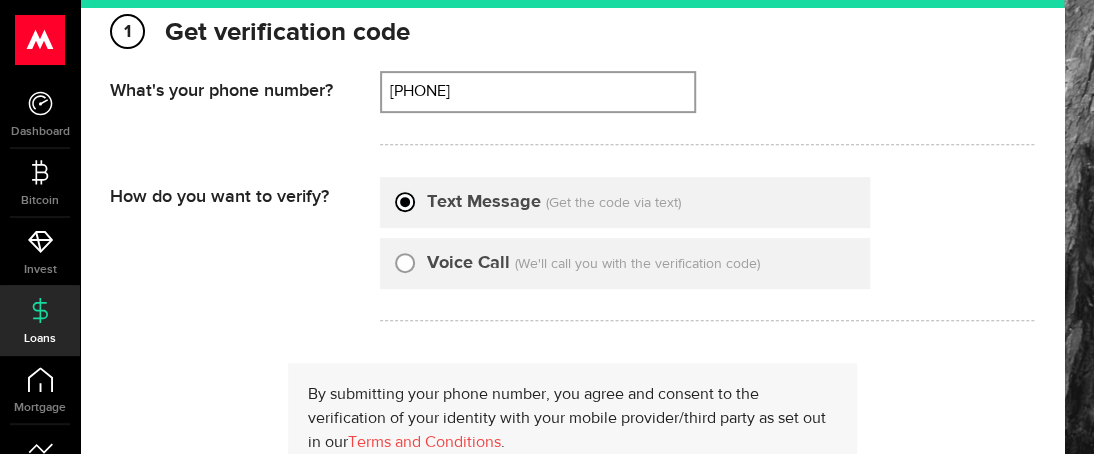 scroll, scrollTop: 466, scrollLeft: 0, axis: vertical 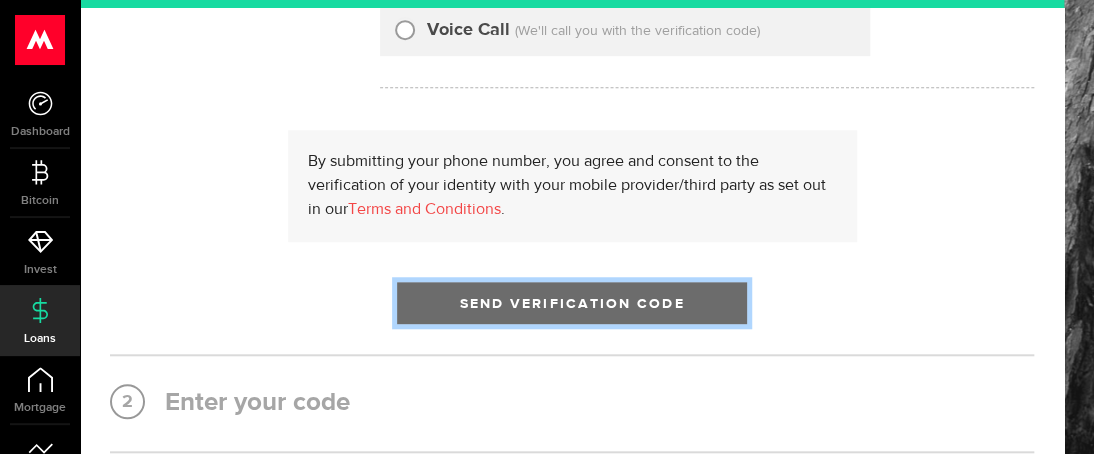 click on "Send Verification Code" at bounding box center (572, 303) 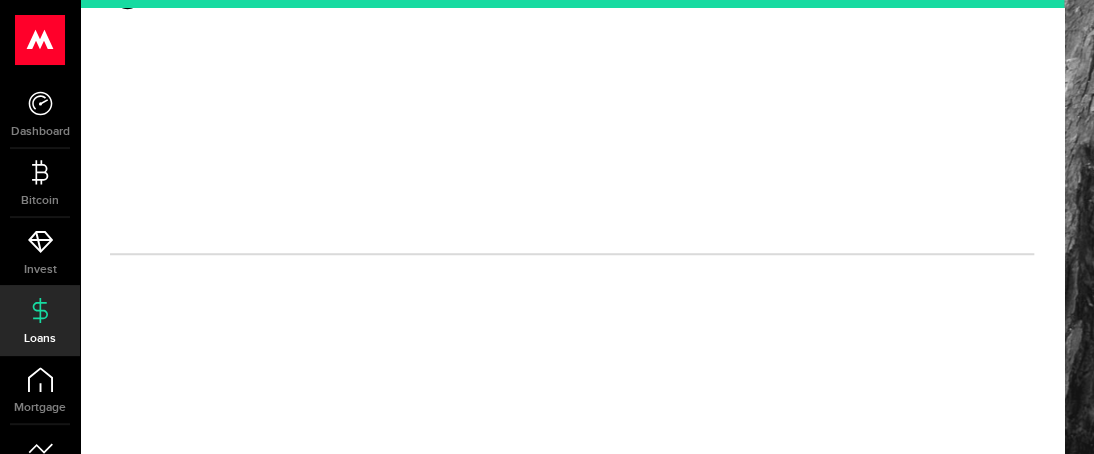 scroll, scrollTop: 398, scrollLeft: 0, axis: vertical 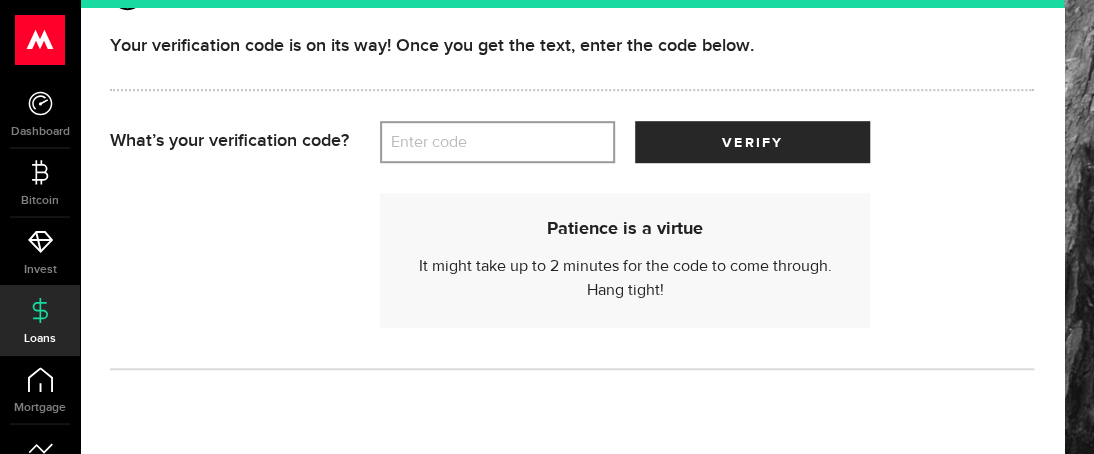 click on "Enter code" at bounding box center (497, 142) 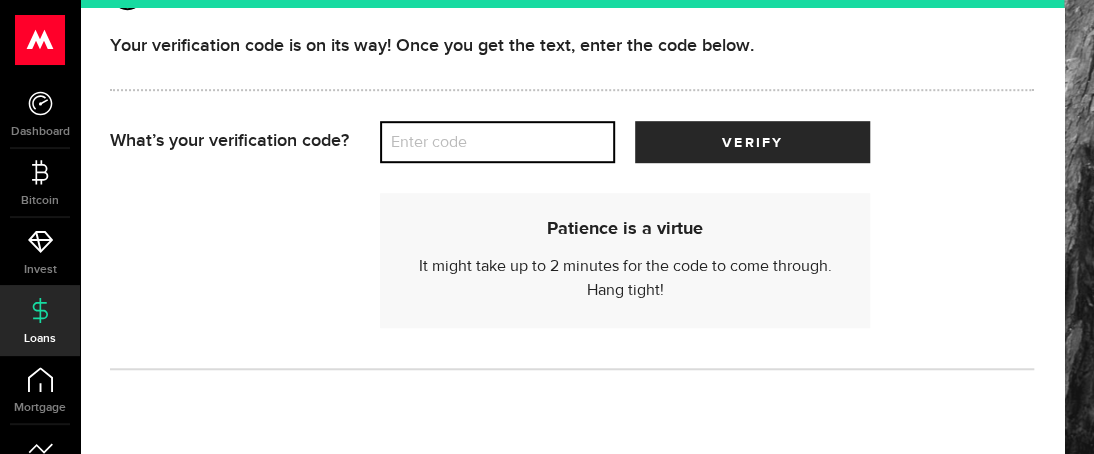 click on "Enter code" at bounding box center (497, 142) 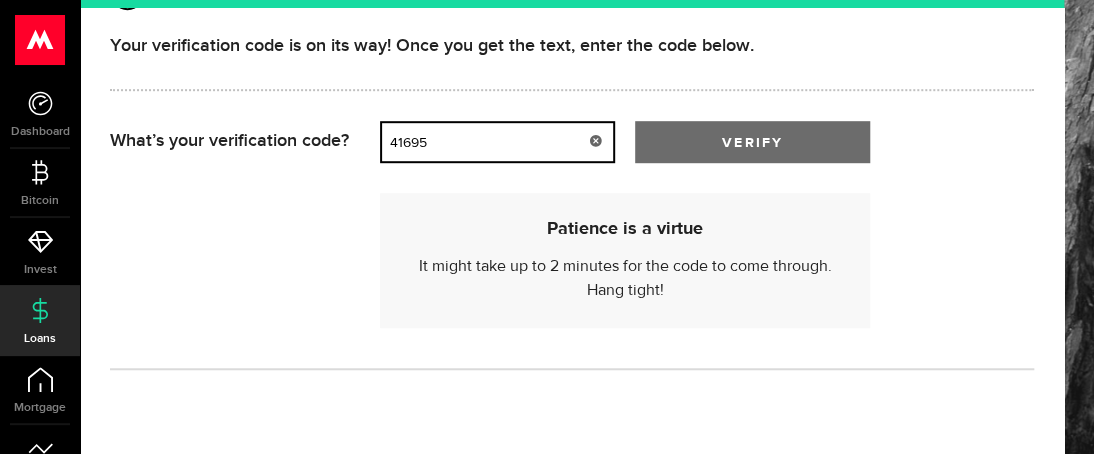 type on "41695" 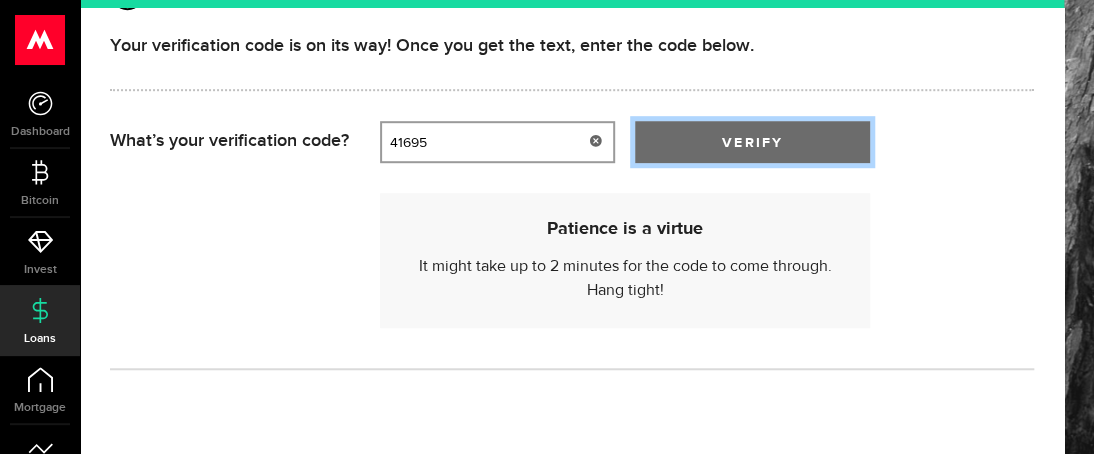 click on "verify" at bounding box center [752, 143] 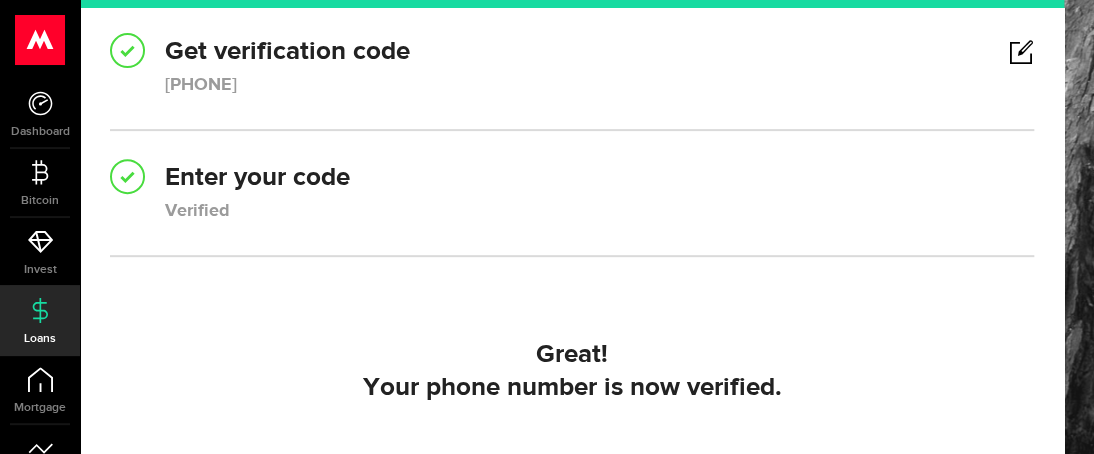scroll, scrollTop: 448, scrollLeft: 0, axis: vertical 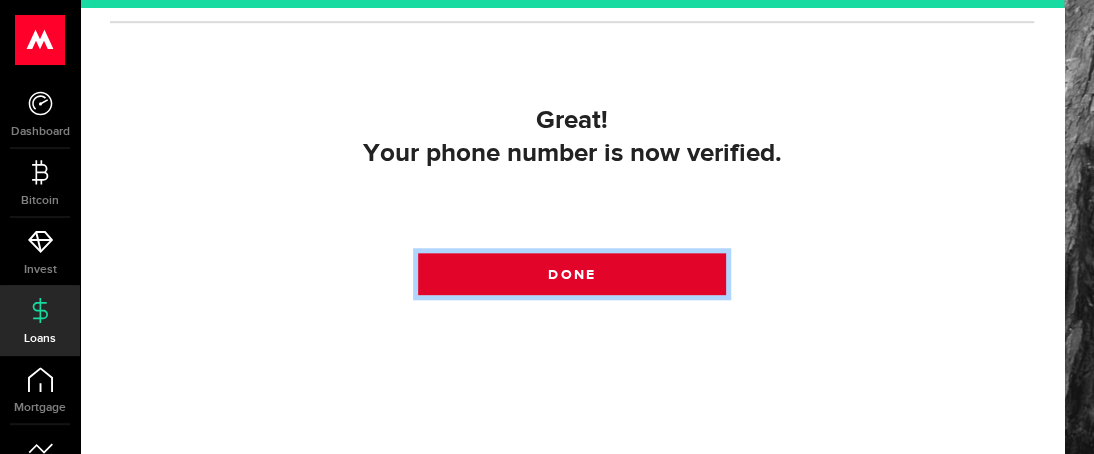 click on "Done" at bounding box center (572, 274) 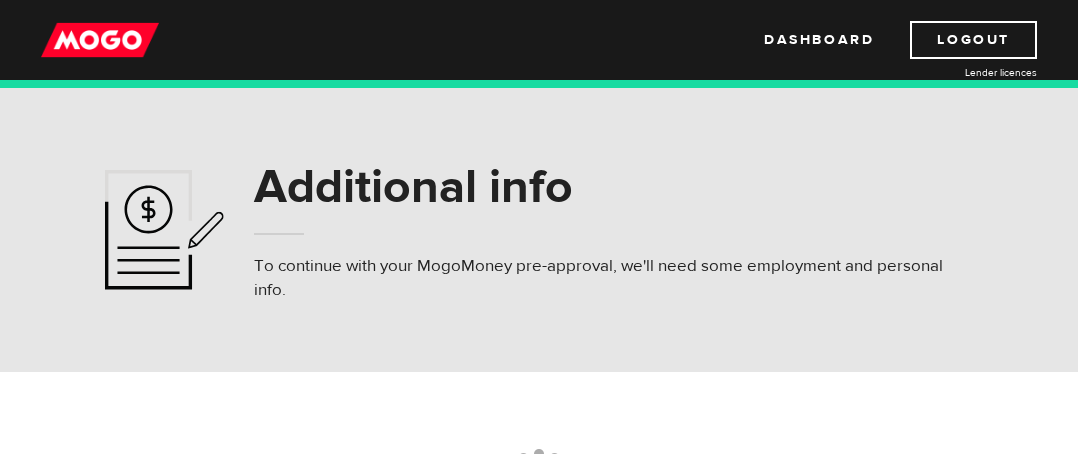 scroll, scrollTop: 0, scrollLeft: 0, axis: both 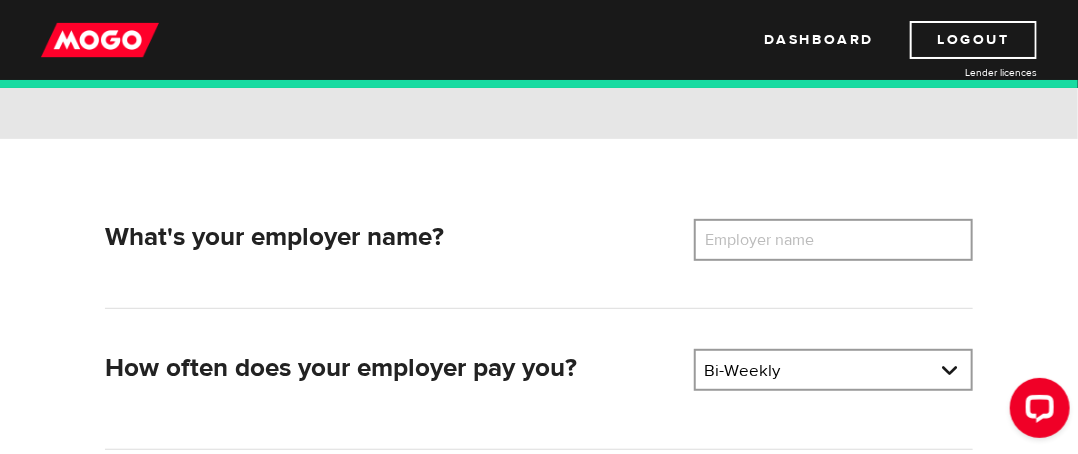 click on "Employer name" at bounding box center [774, 240] 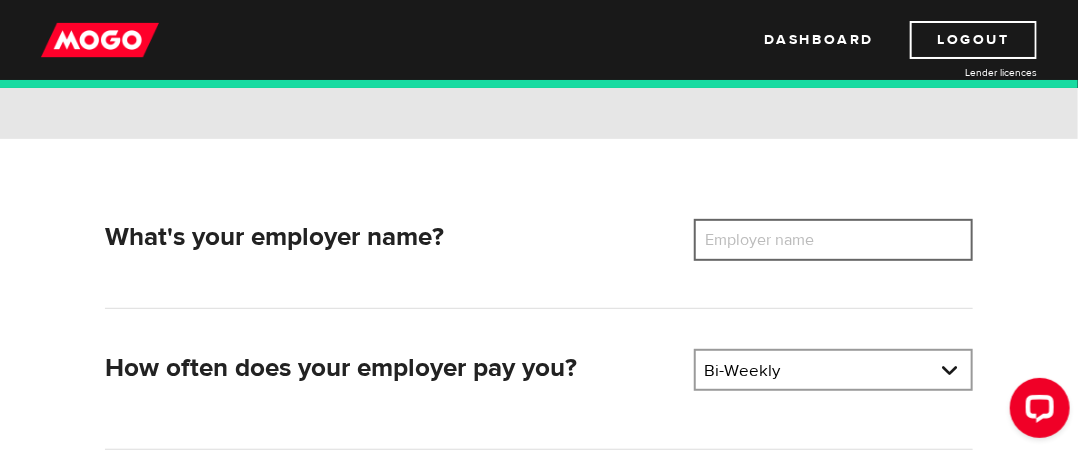 click on "Employer name" at bounding box center [833, 240] 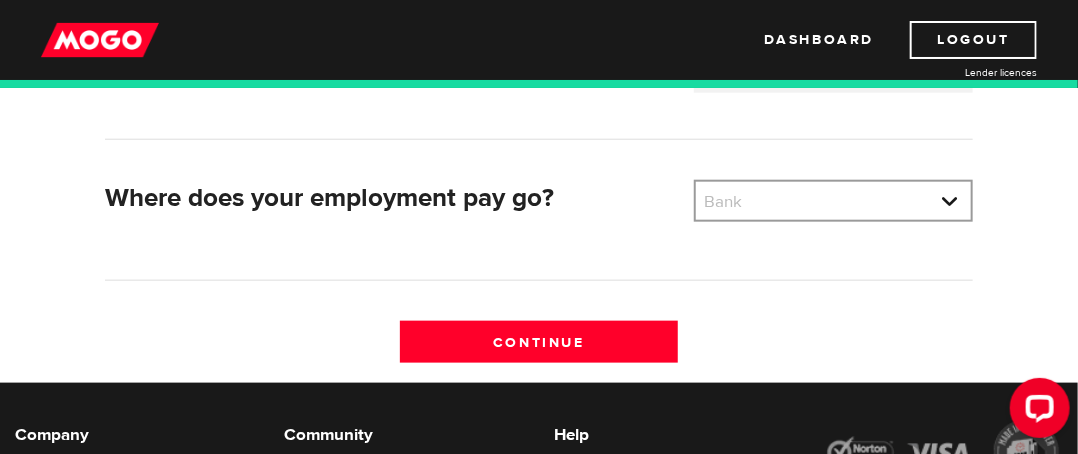 scroll, scrollTop: 700, scrollLeft: 0, axis: vertical 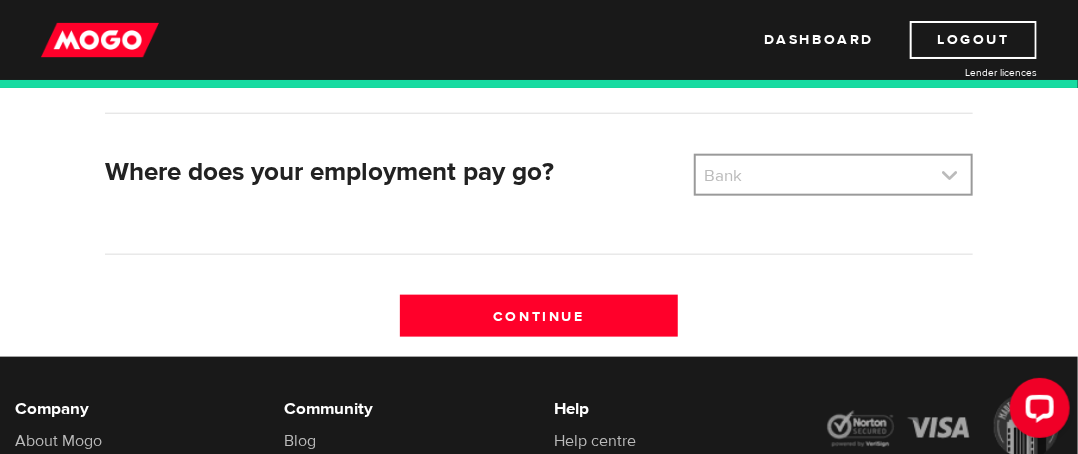 type on "Island Health" 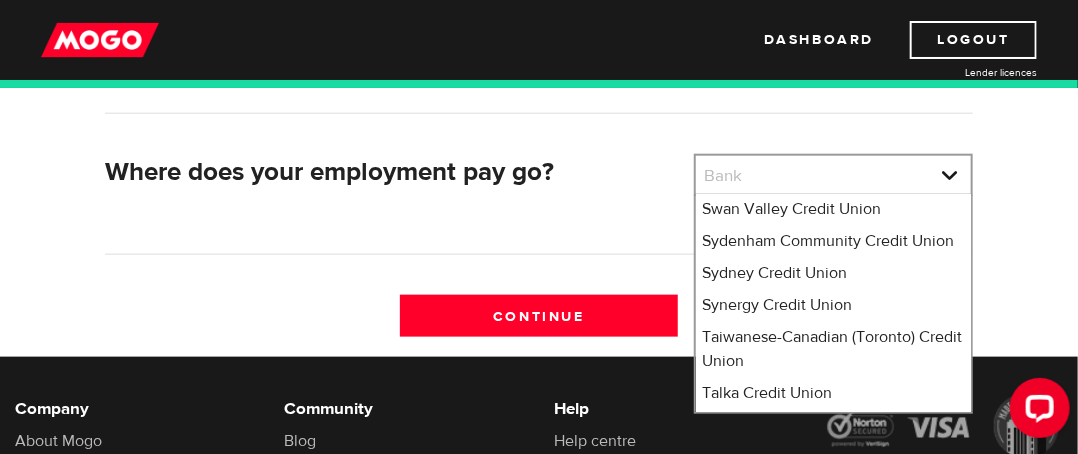 scroll, scrollTop: 15400, scrollLeft: 0, axis: vertical 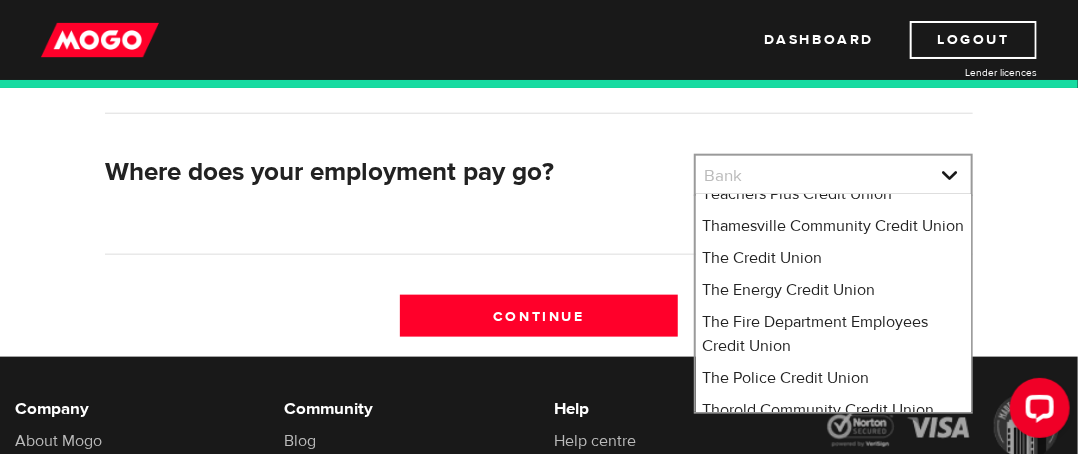 click on "Tangerine" at bounding box center [833, 99] 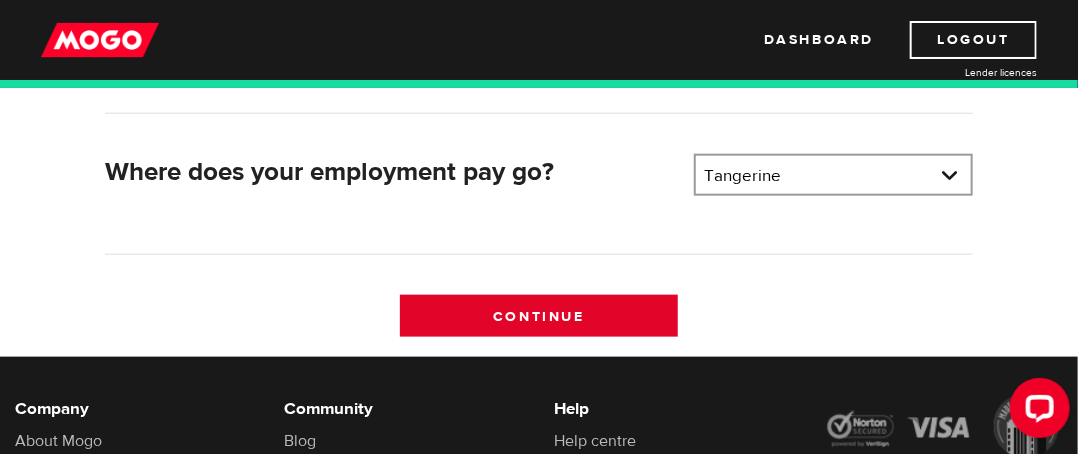 click on "Continue" at bounding box center (539, 316) 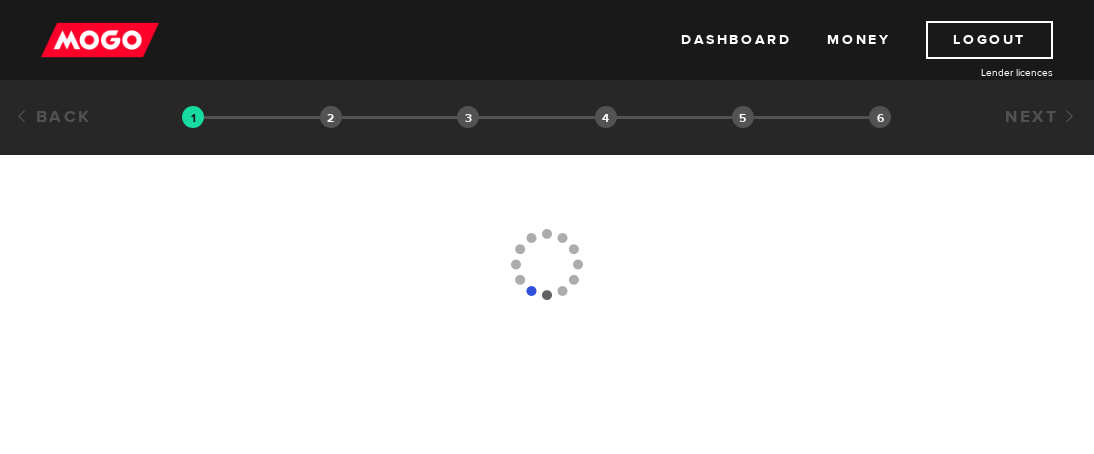 scroll, scrollTop: 0, scrollLeft: 0, axis: both 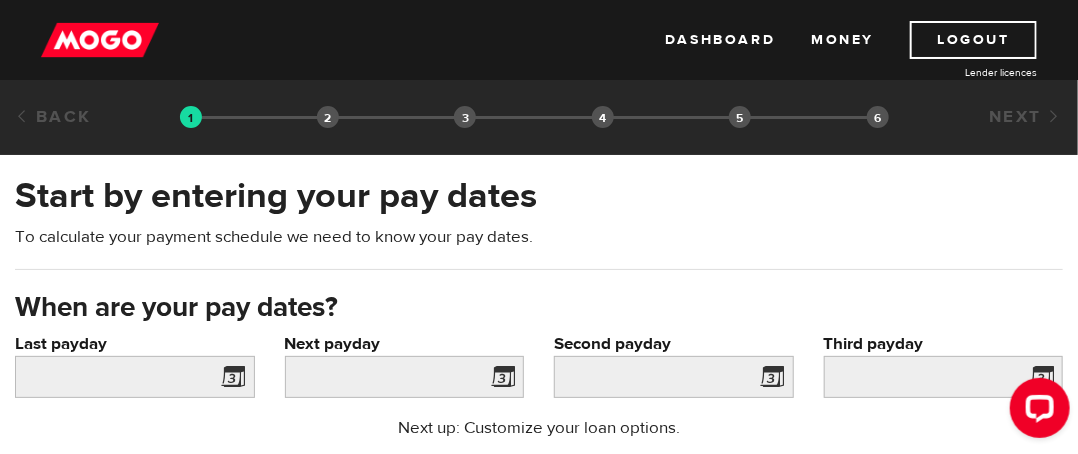 click at bounding box center [230, 380] 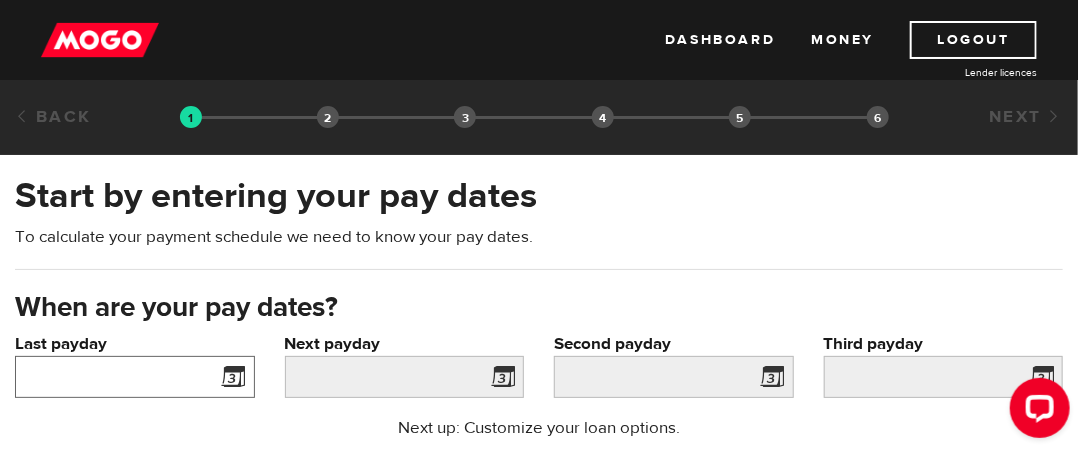 click on "Last payday" at bounding box center (135, 377) 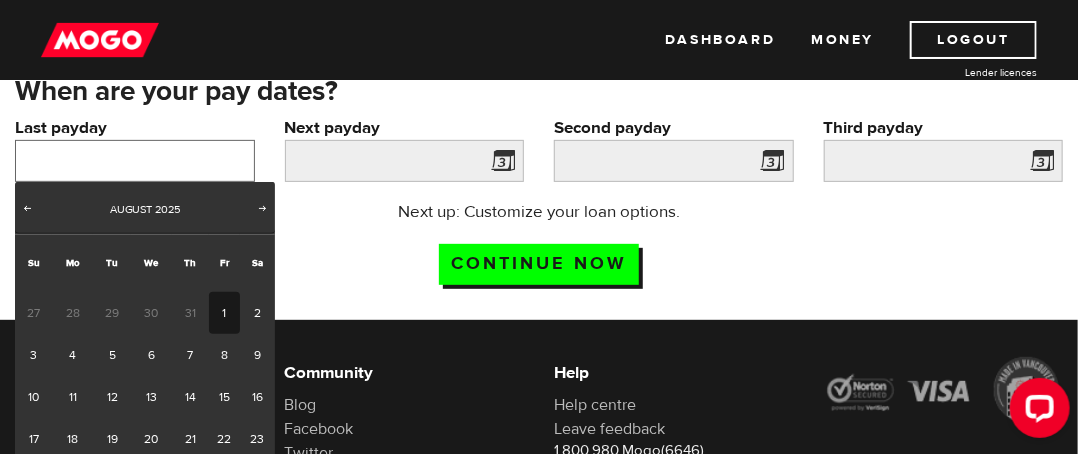 scroll, scrollTop: 233, scrollLeft: 0, axis: vertical 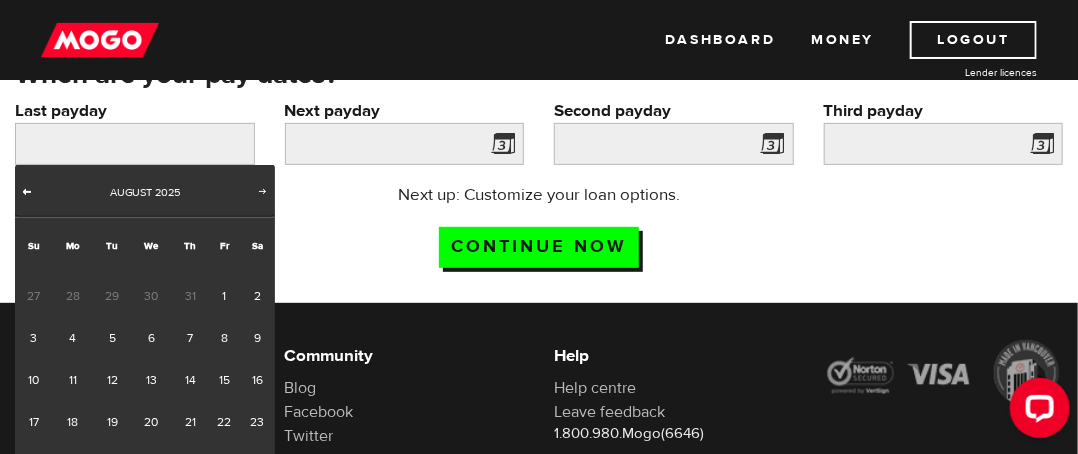 click on "Prev" at bounding box center (27, 191) 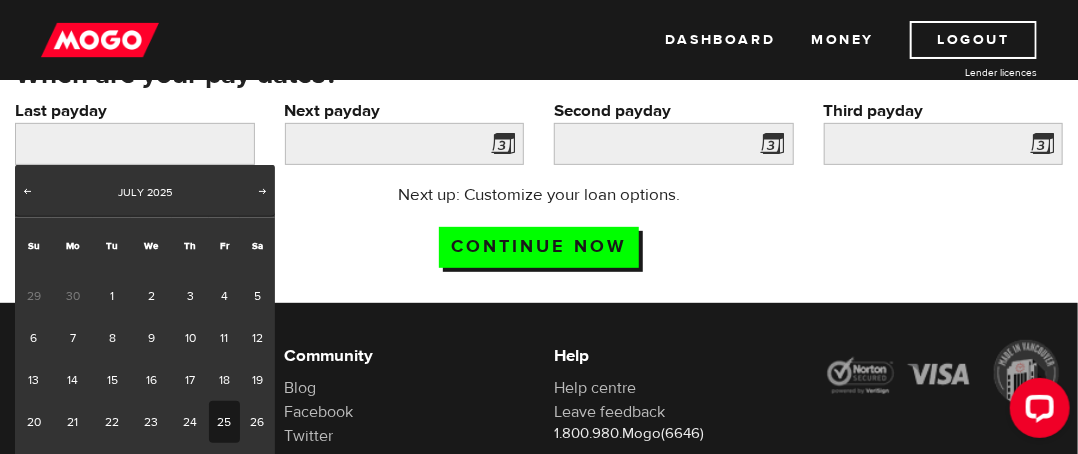 click on "25" at bounding box center (224, 422) 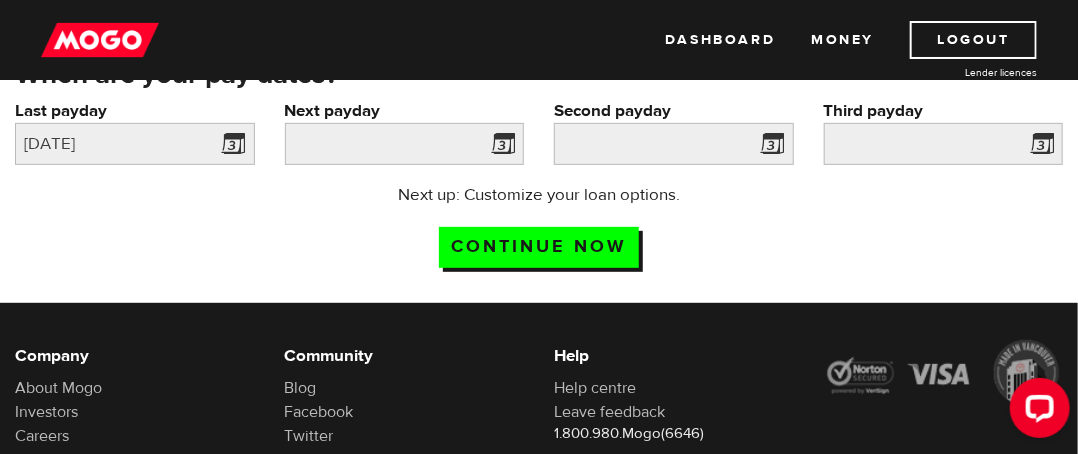 click at bounding box center [499, 147] 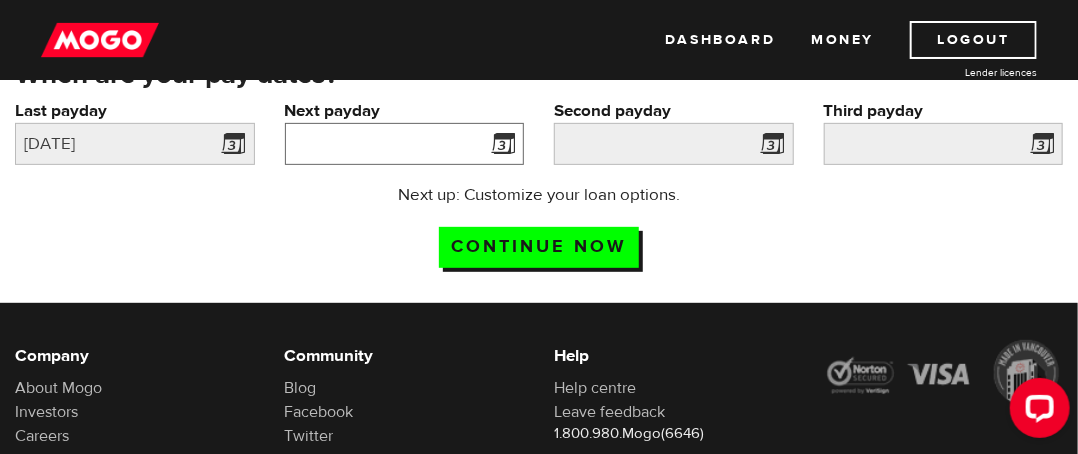 click on "Next payday" at bounding box center [405, 144] 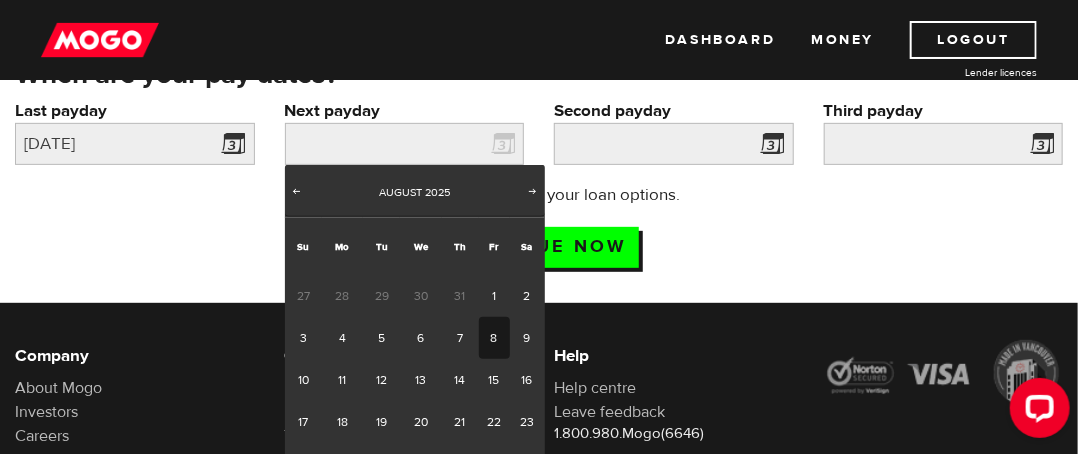 click on "8" at bounding box center [494, 338] 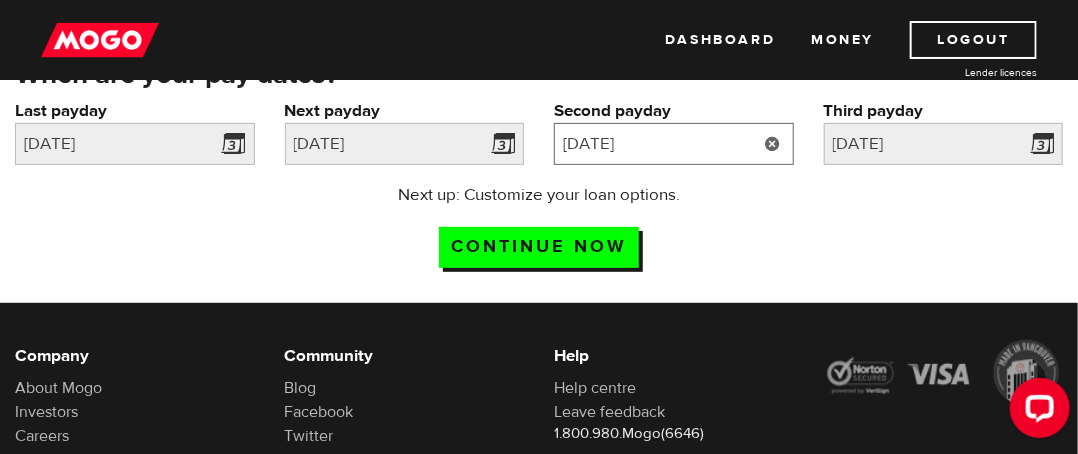 click on "2025/8/22" at bounding box center (674, 144) 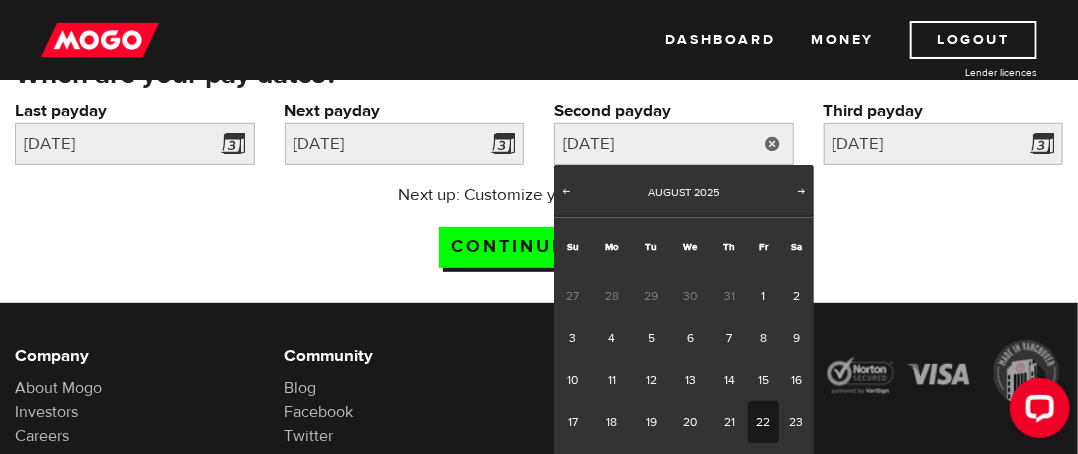 click on "22" at bounding box center (763, 422) 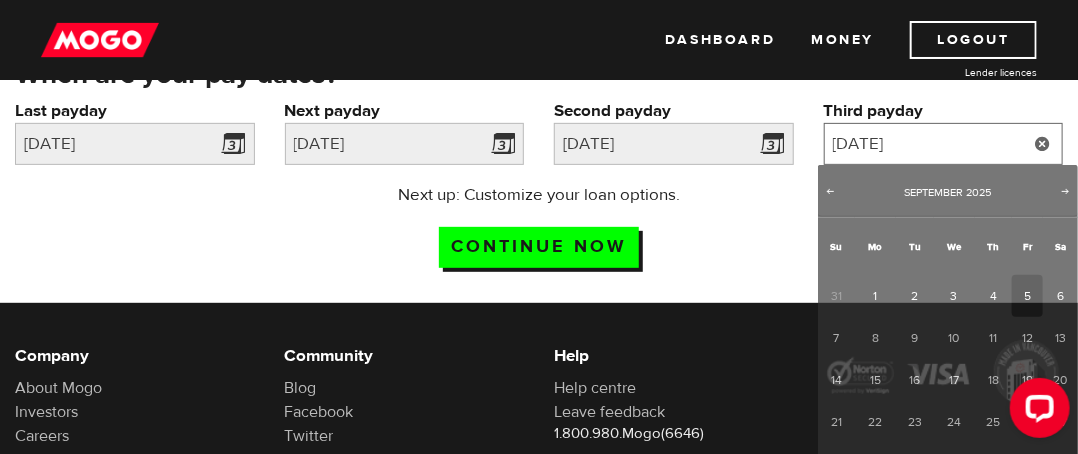 click on "2025/9/5" at bounding box center [944, 144] 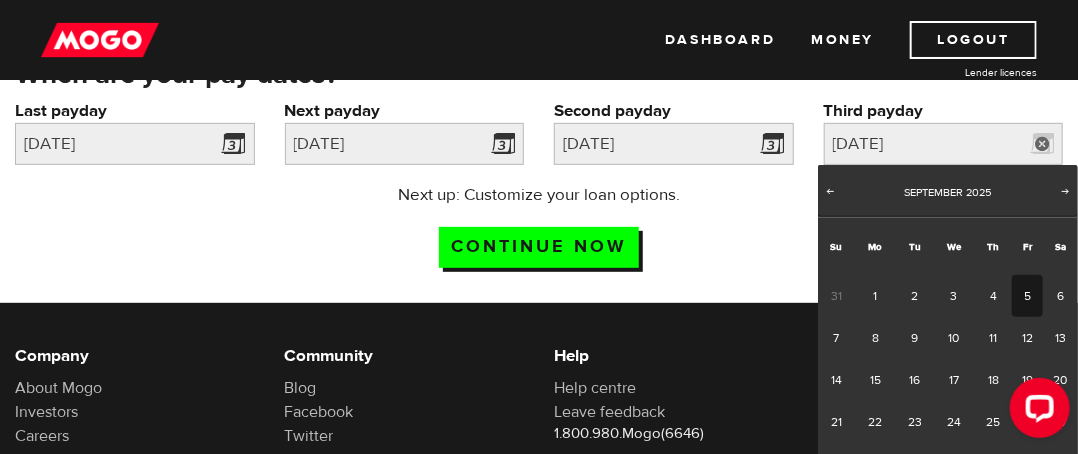 click on "5" at bounding box center [1027, 296] 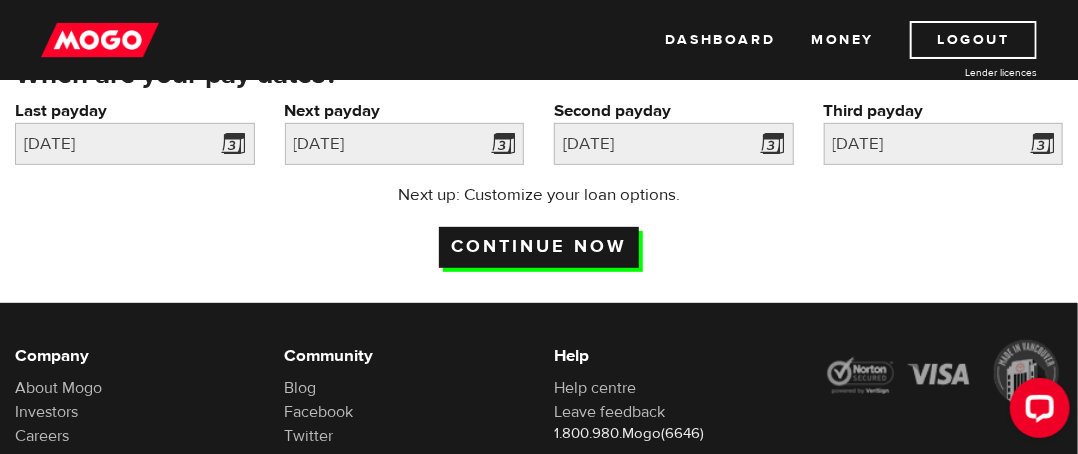 click on "Continue now" at bounding box center [539, 247] 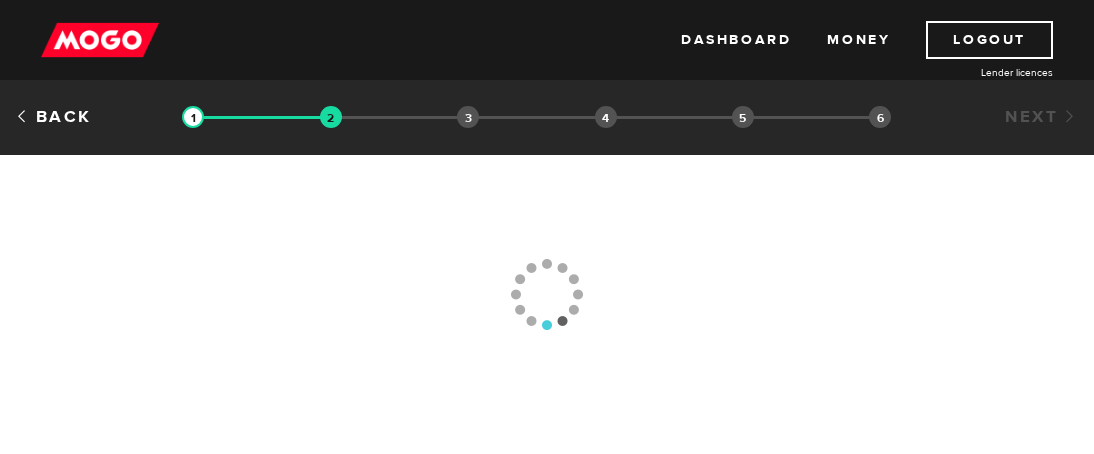 scroll, scrollTop: 0, scrollLeft: 0, axis: both 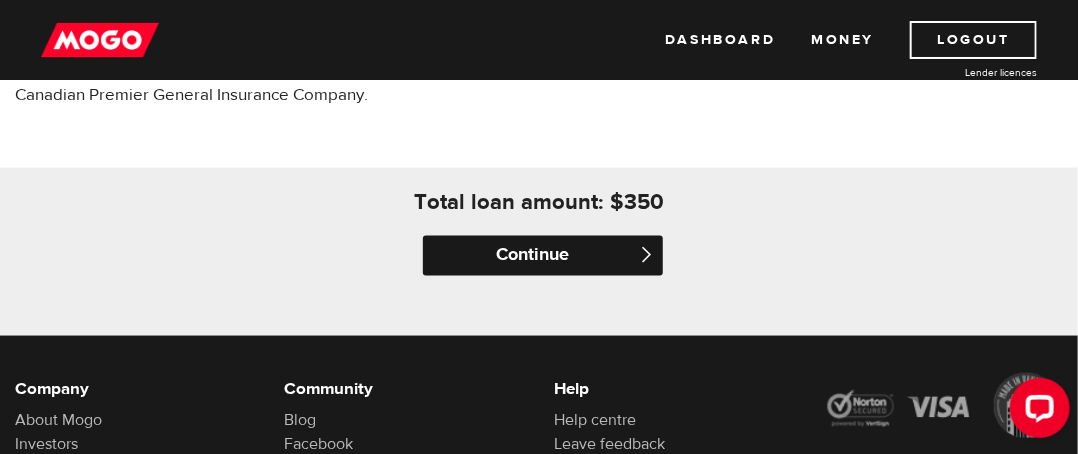 click on "Continue" at bounding box center (543, 256) 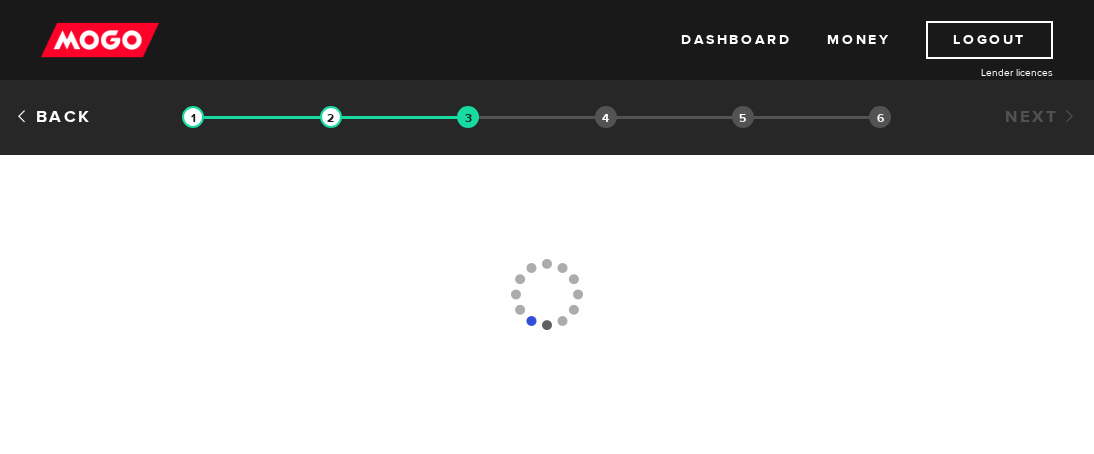 scroll, scrollTop: 0, scrollLeft: 0, axis: both 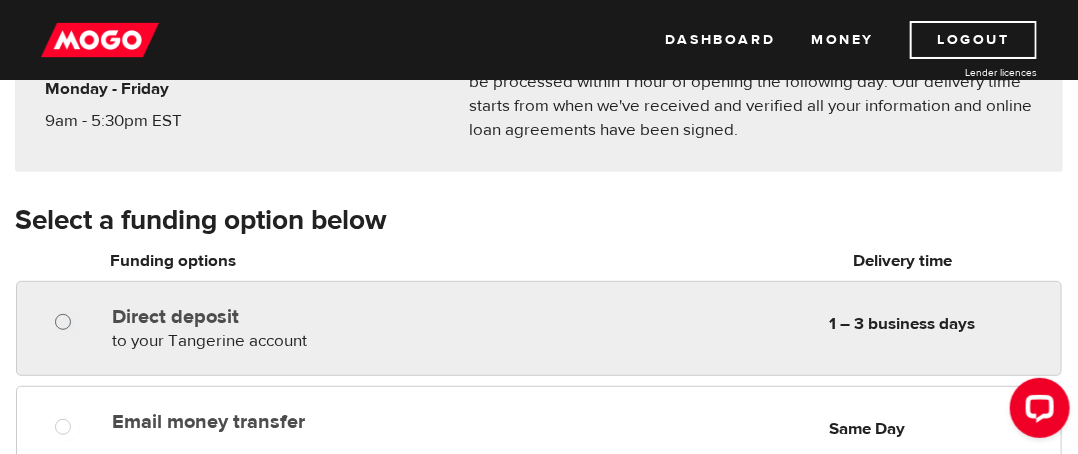 radio on "true" 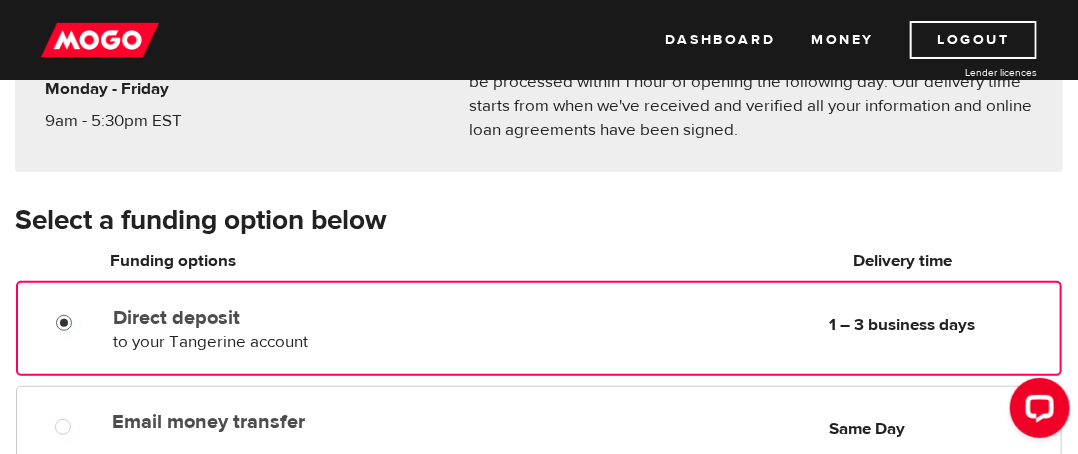click on "Direct deposit" at bounding box center (68, 325) 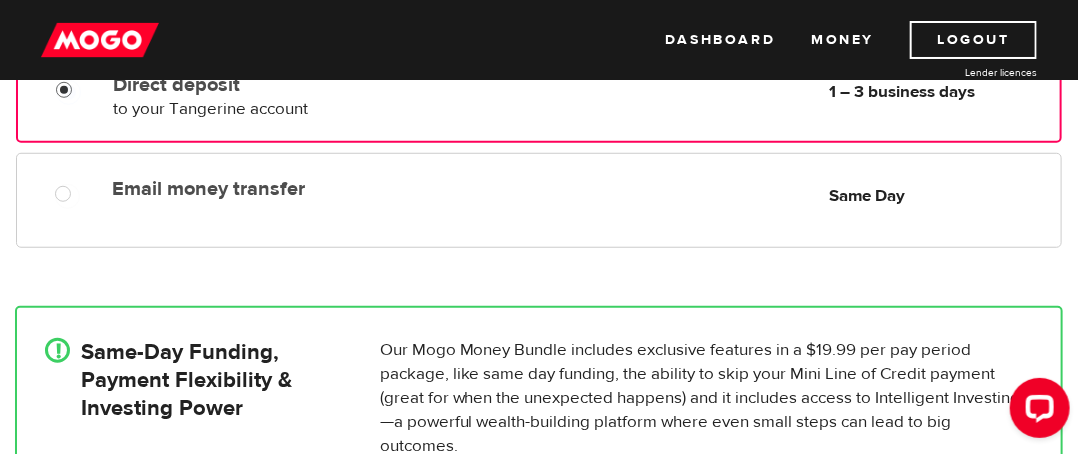scroll, scrollTop: 700, scrollLeft: 0, axis: vertical 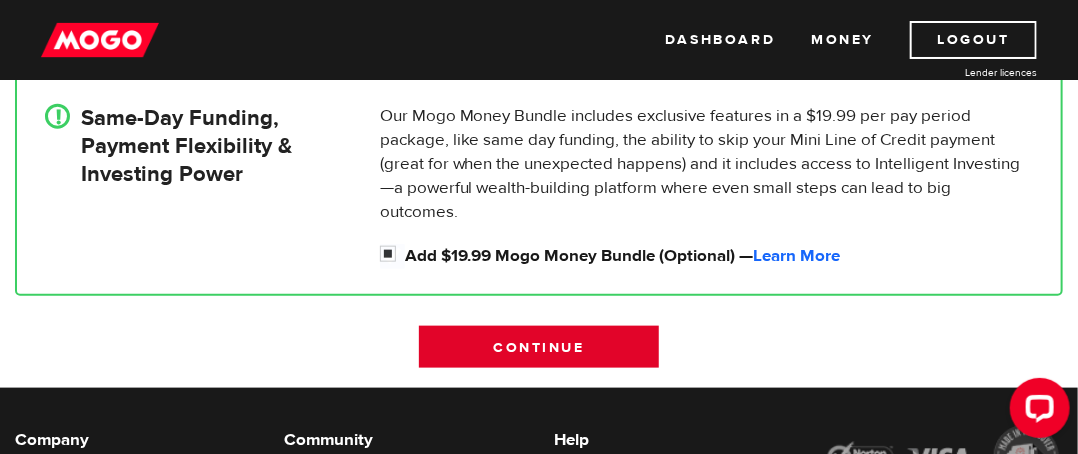 click on "Continue" at bounding box center (539, 347) 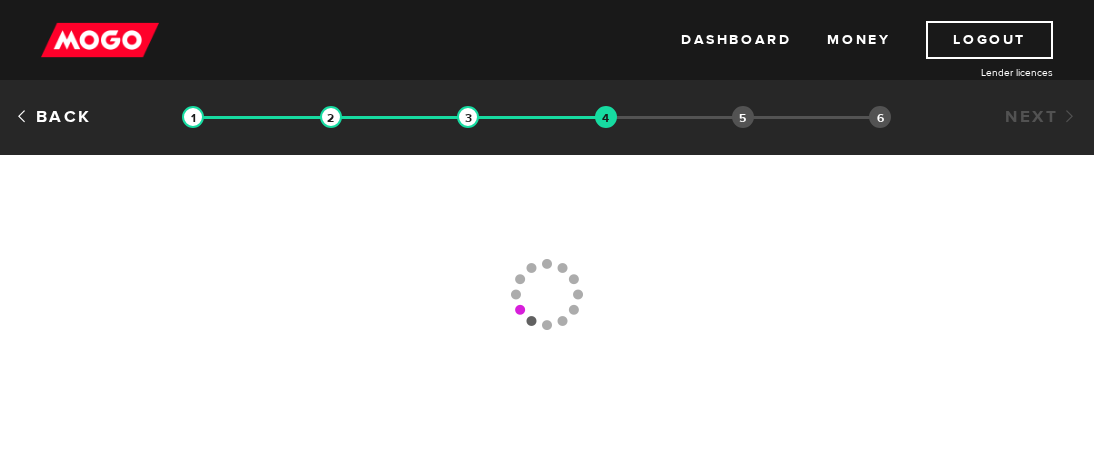 scroll, scrollTop: 0, scrollLeft: 0, axis: both 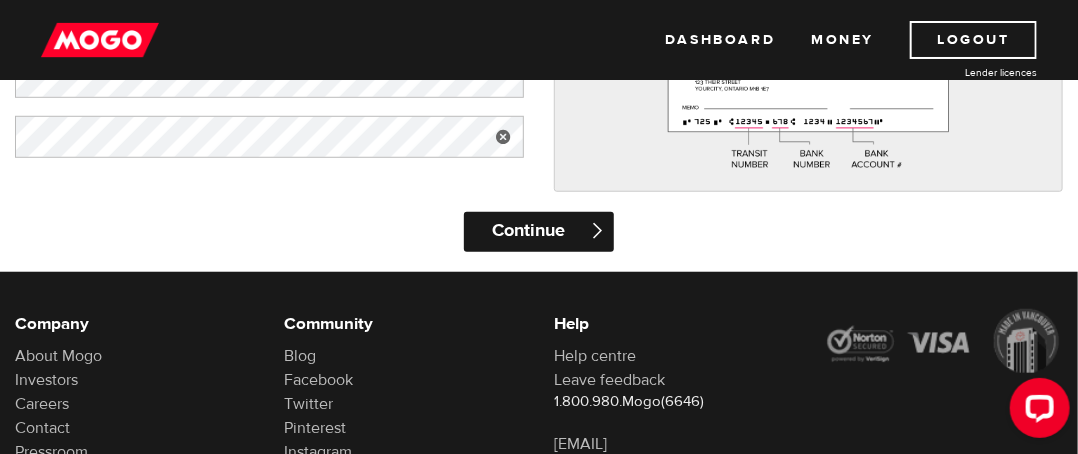 click on "Continue" at bounding box center [539, 232] 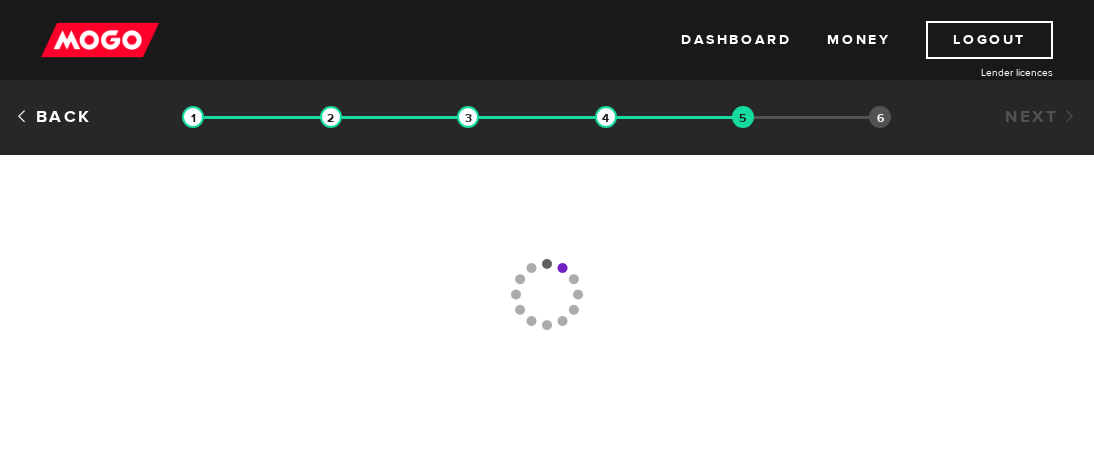 scroll, scrollTop: 0, scrollLeft: 0, axis: both 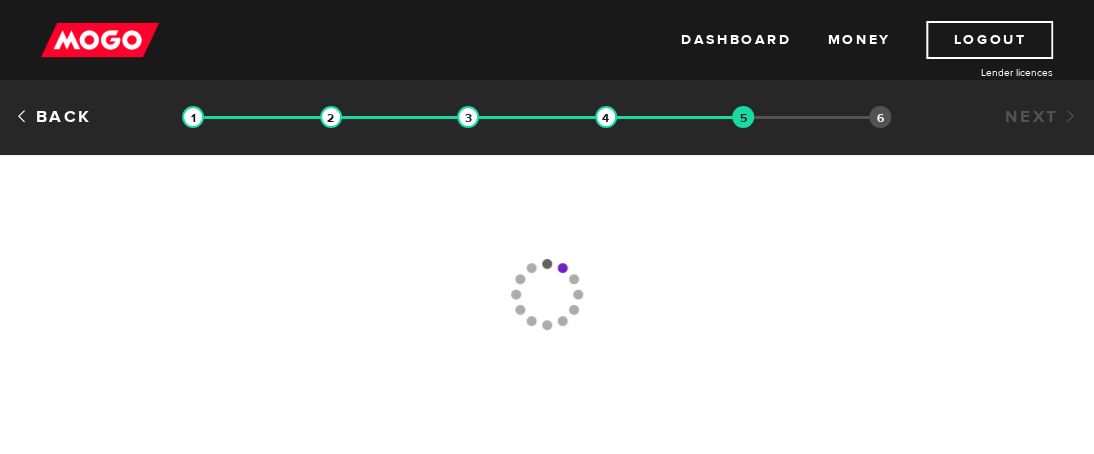 type 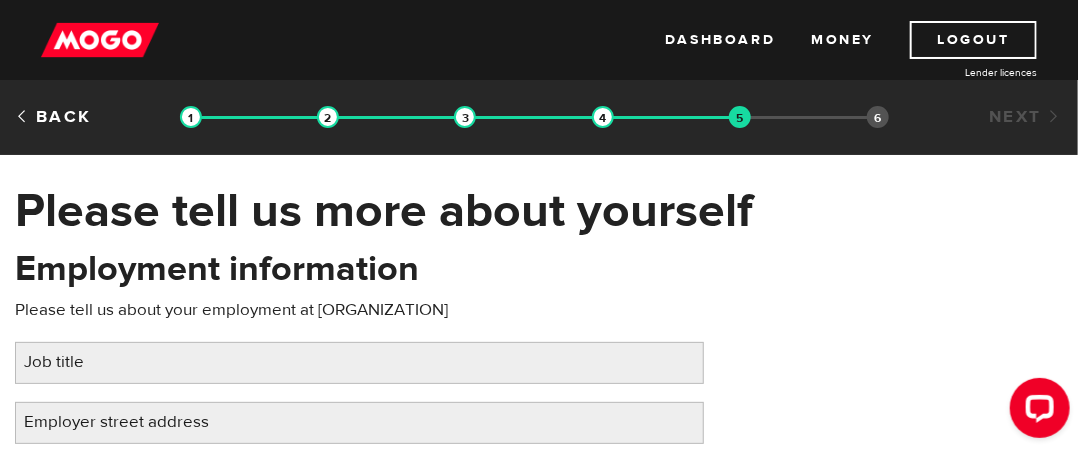 scroll, scrollTop: 0, scrollLeft: 0, axis: both 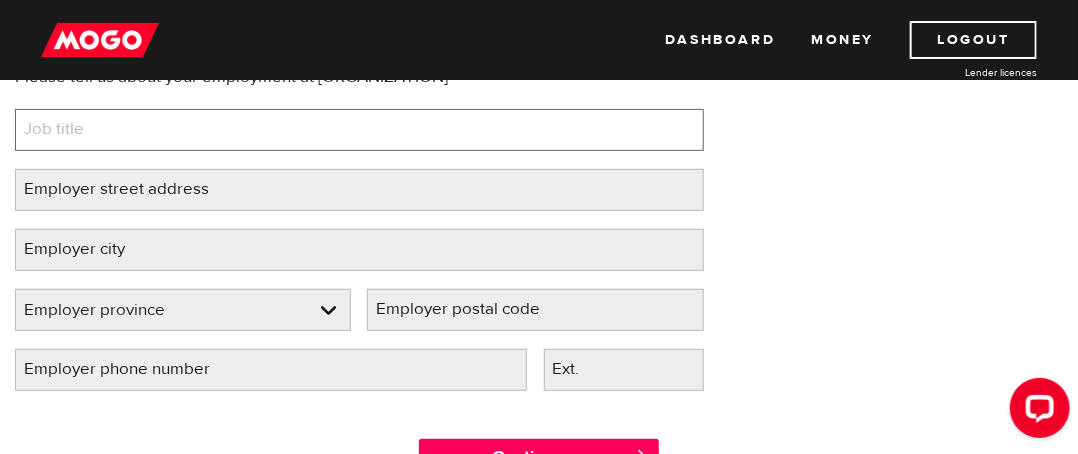 click on "Job title" at bounding box center (359, 130) 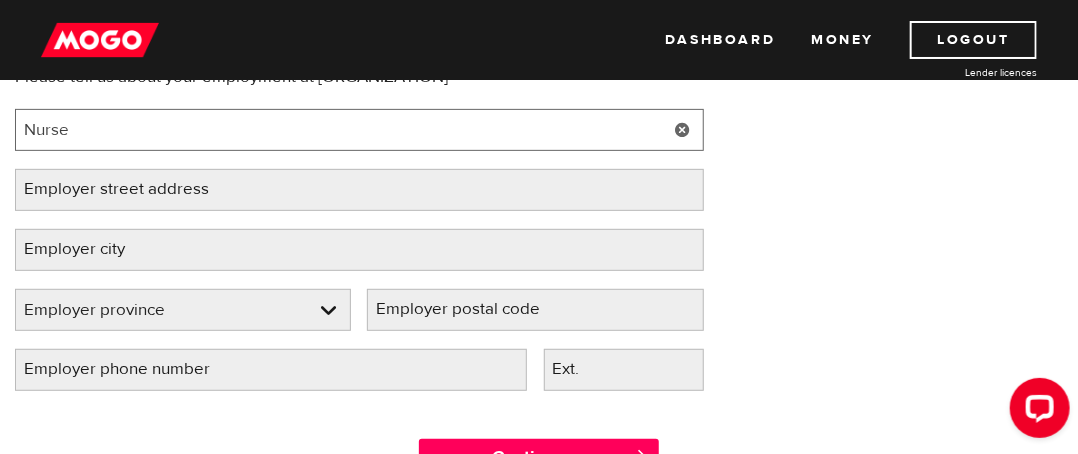 type on "Nurse" 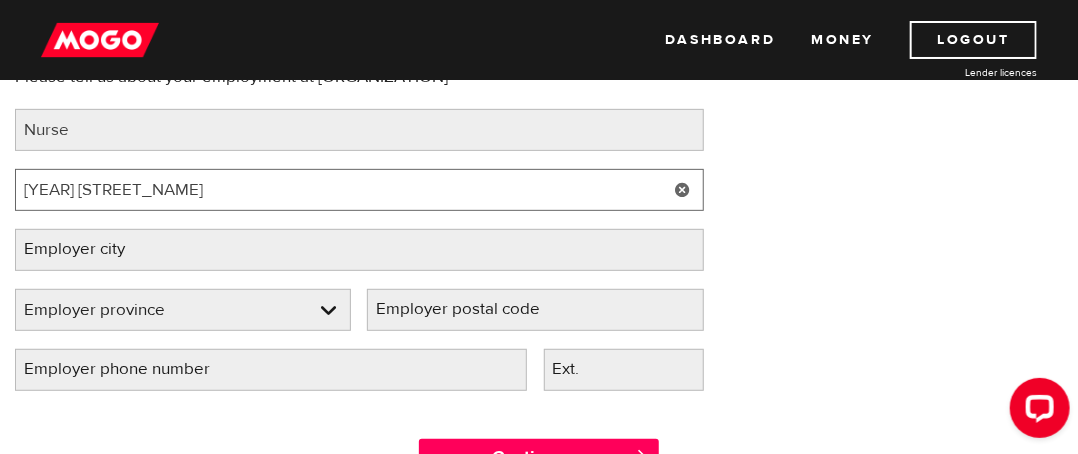 type on "[YEAR] [STREET_NAME]" 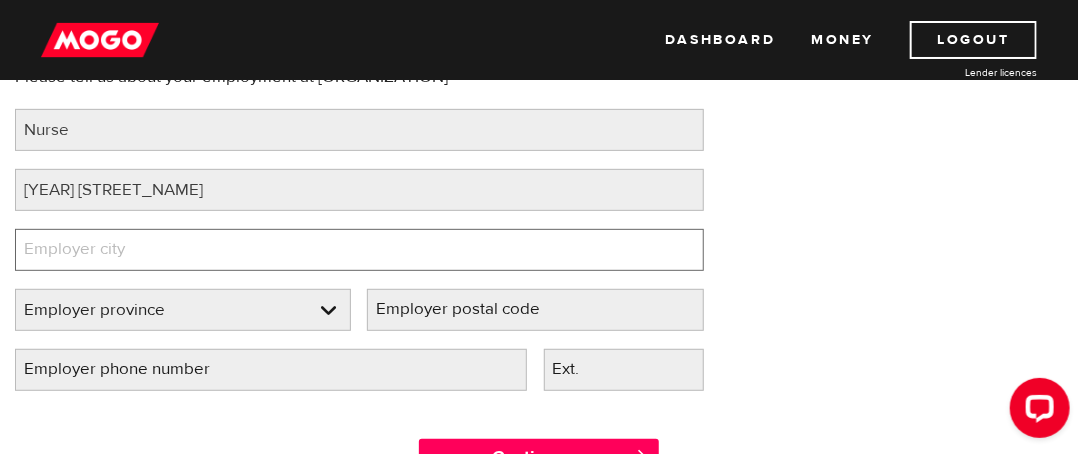 type on "C" 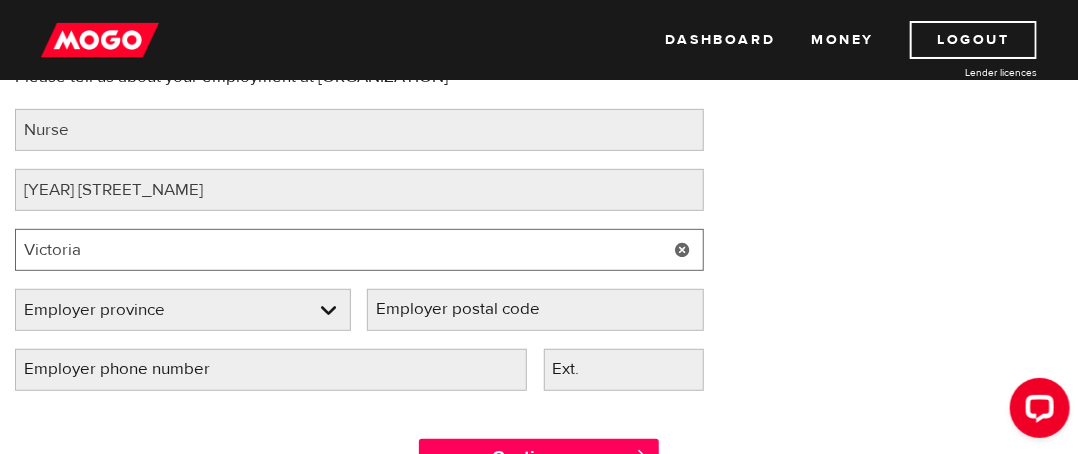 type on "Victoria" 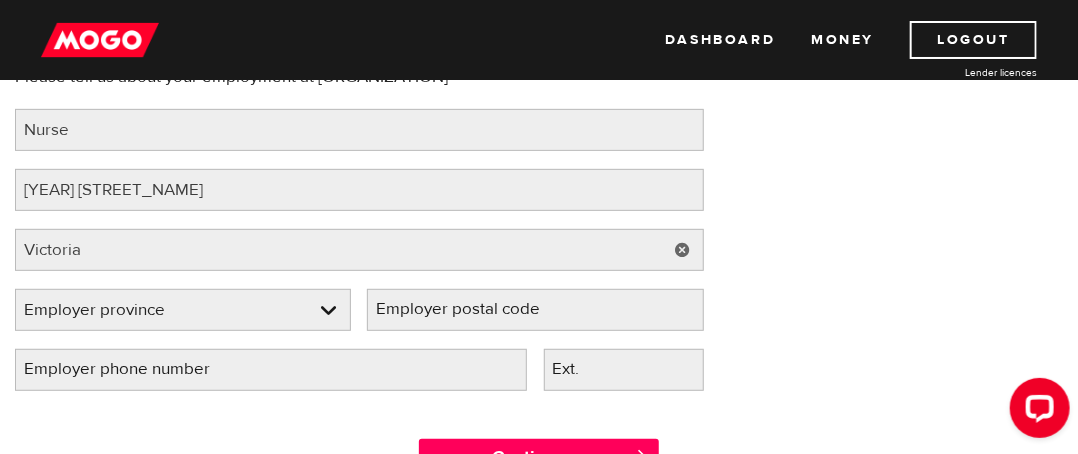 type 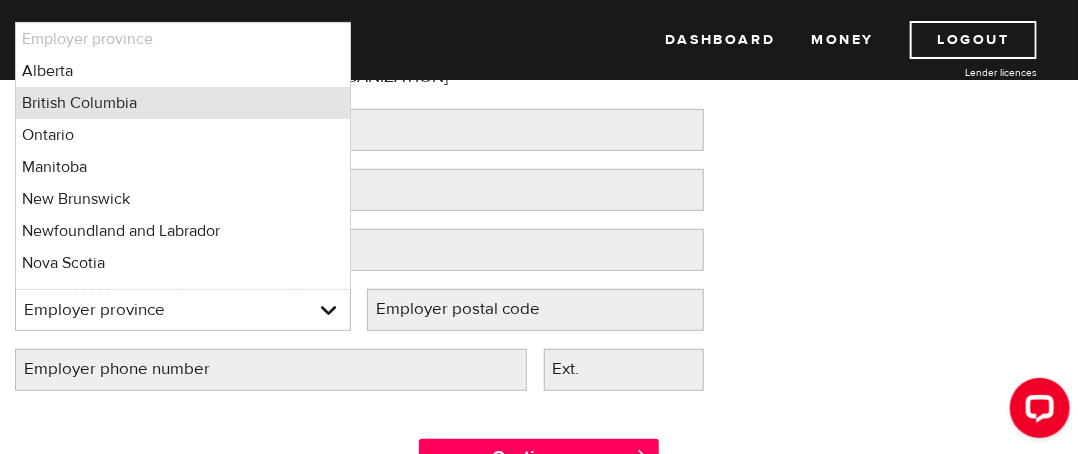 click on "British Columbia" at bounding box center [183, 103] 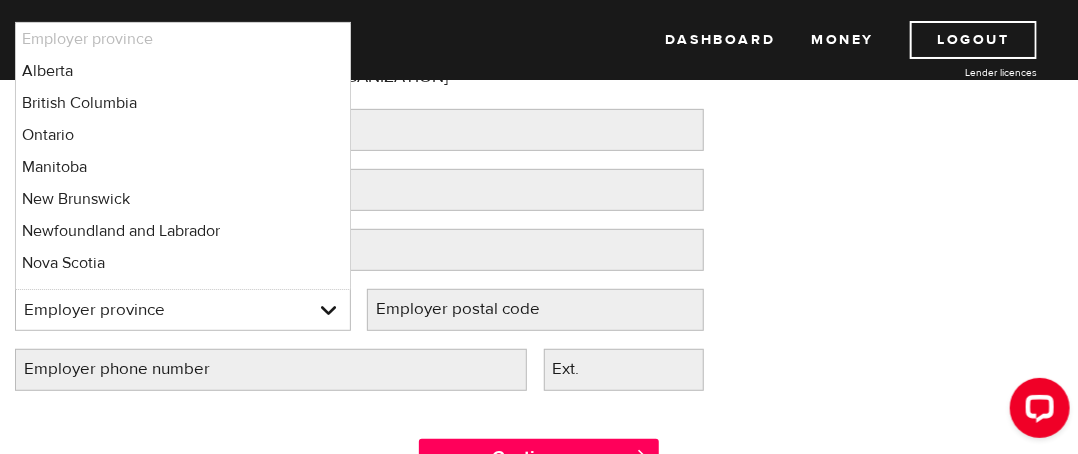 select on "BC" 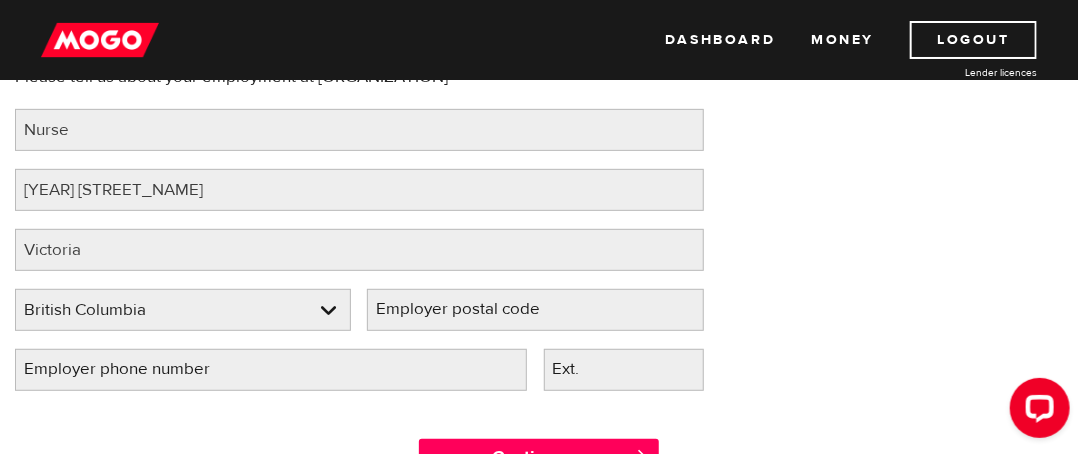 click on "Employer postal code" at bounding box center [474, 309] 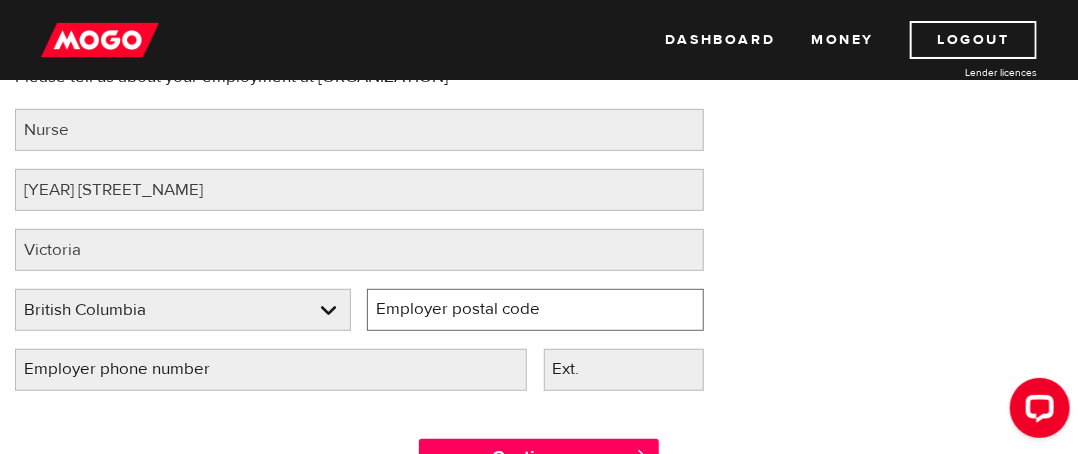 click on "Employer postal code" at bounding box center (535, 310) 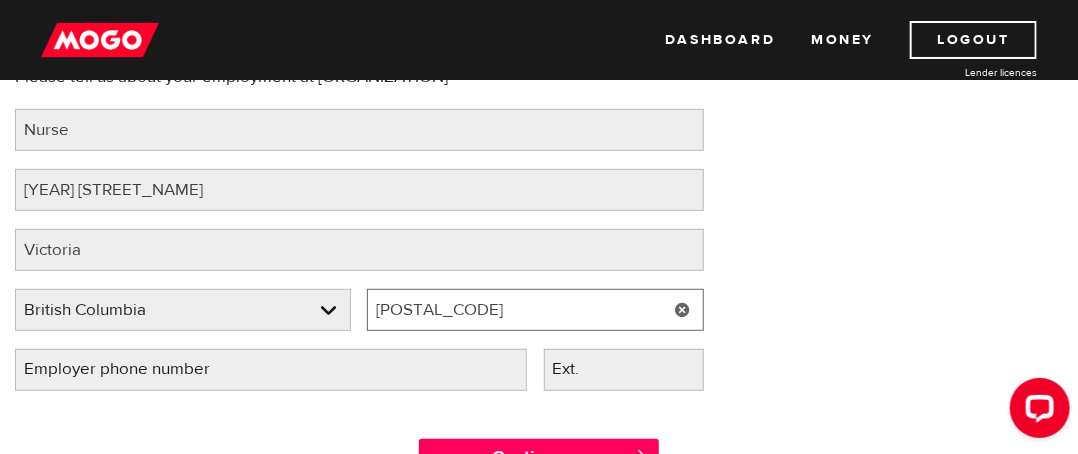 type on "v8r 1j8" 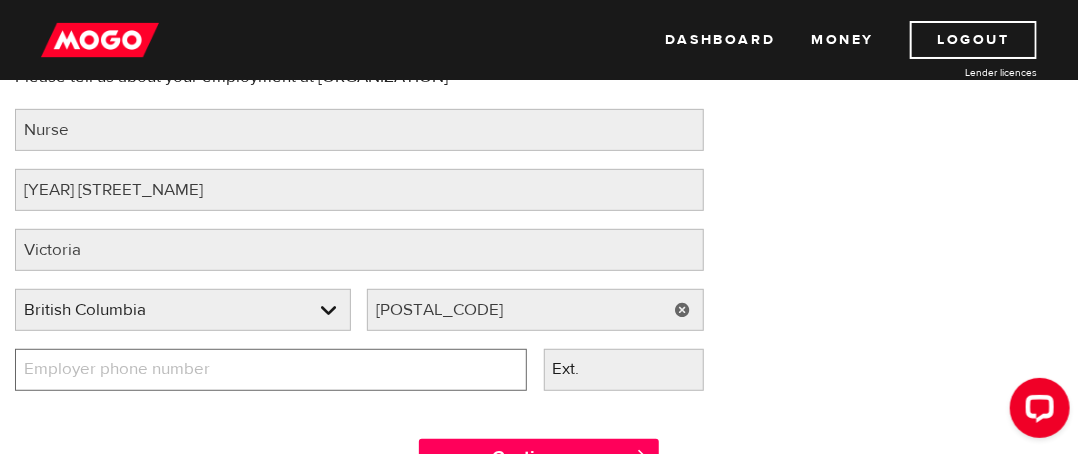 click on "Employer phone number" at bounding box center [271, 370] 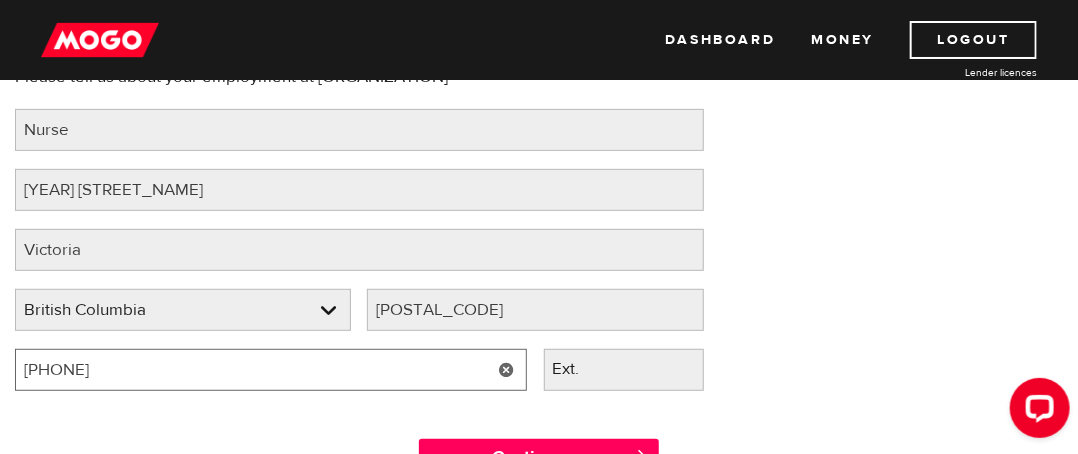 type on "(250) 519-7700" 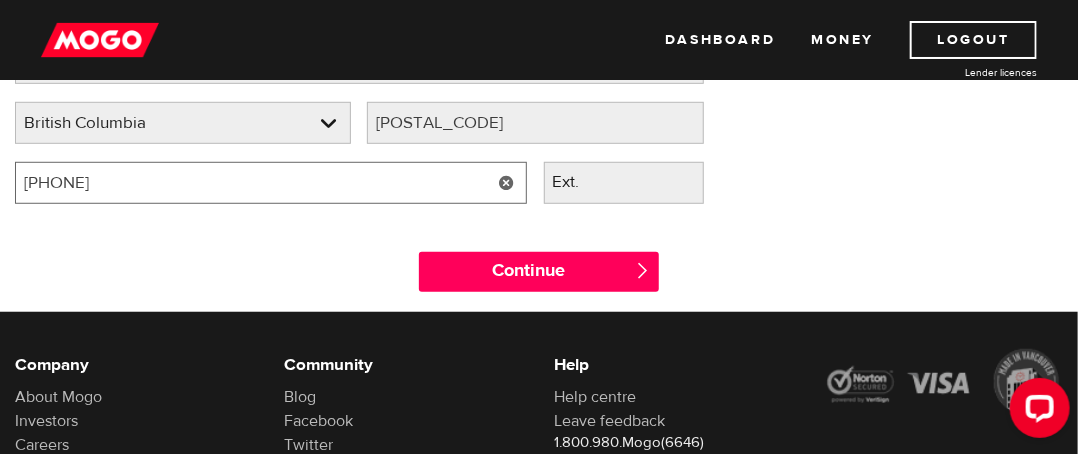 scroll, scrollTop: 466, scrollLeft: 0, axis: vertical 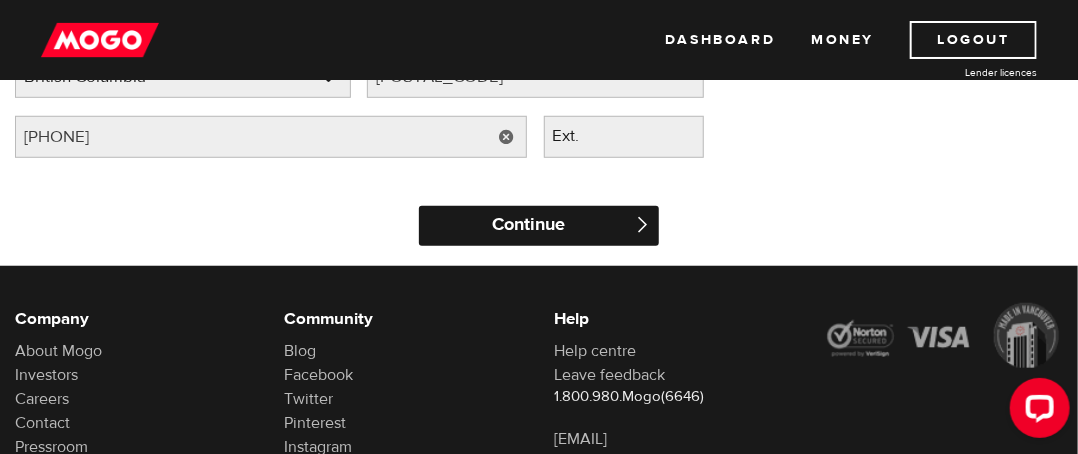 click on "Continue" at bounding box center (539, 226) 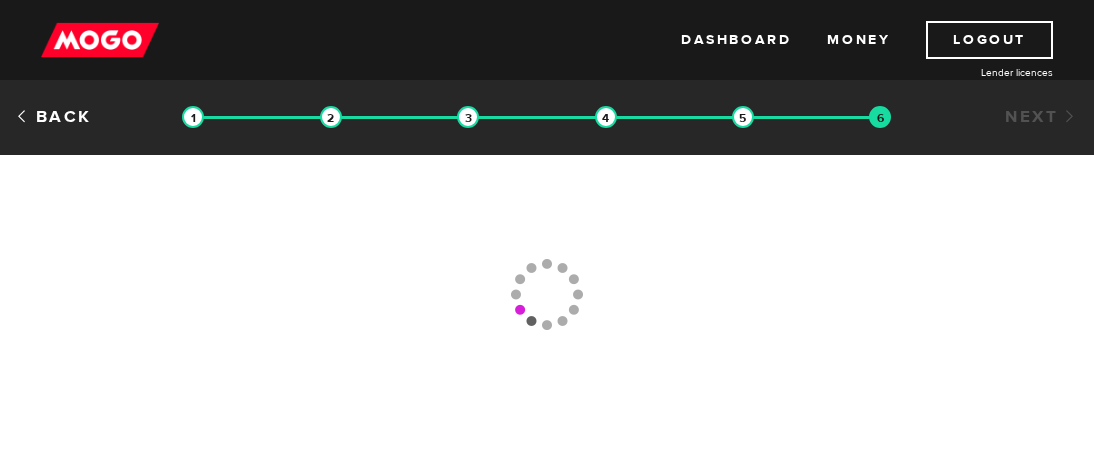 scroll, scrollTop: 0, scrollLeft: 0, axis: both 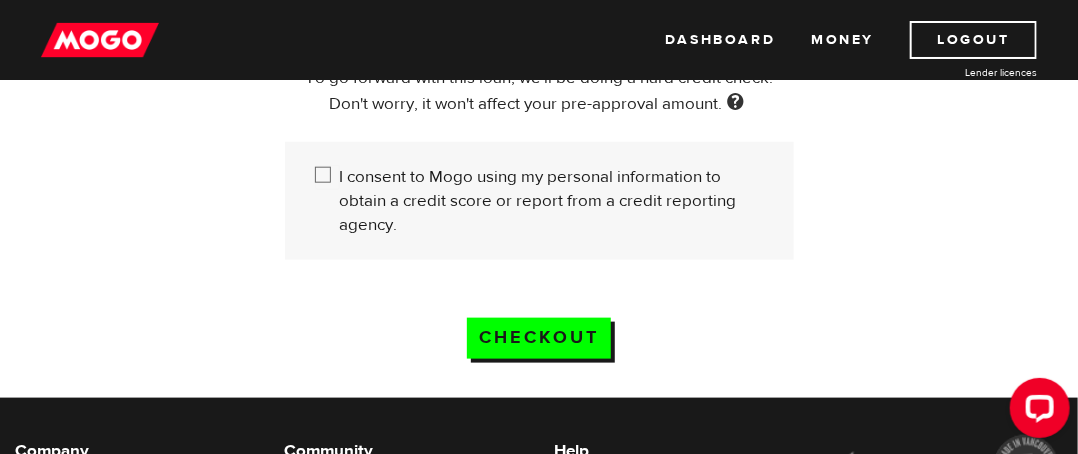 click on "I consent to Mogo using my personal information to obtain a credit score or report from a credit reporting agency." at bounding box center (327, 177) 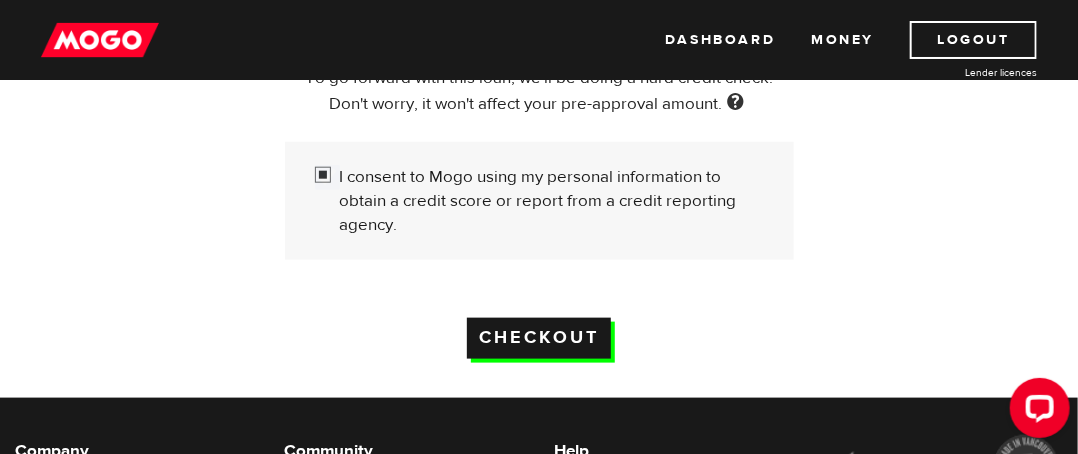 click on "Checkout" at bounding box center [539, 338] 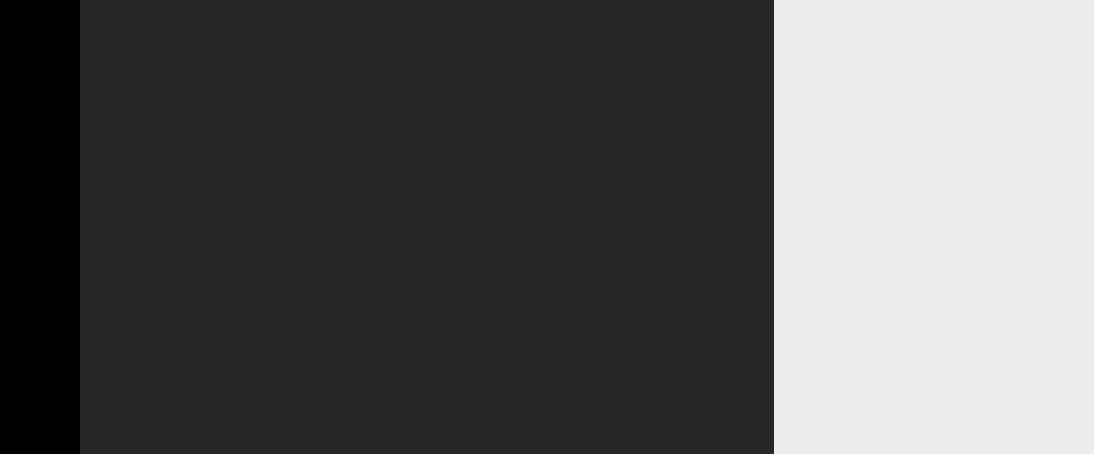 scroll, scrollTop: 0, scrollLeft: 0, axis: both 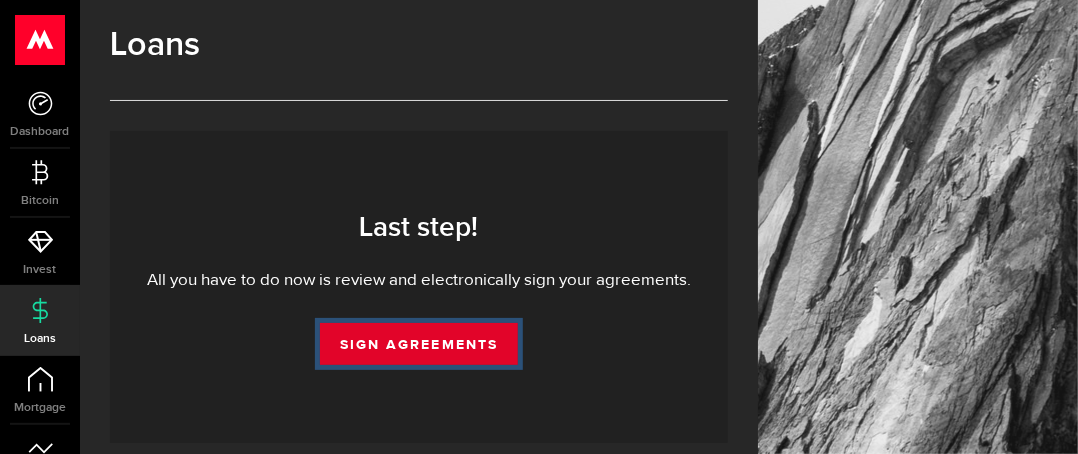 click on "Sign Agreements" at bounding box center [419, 344] 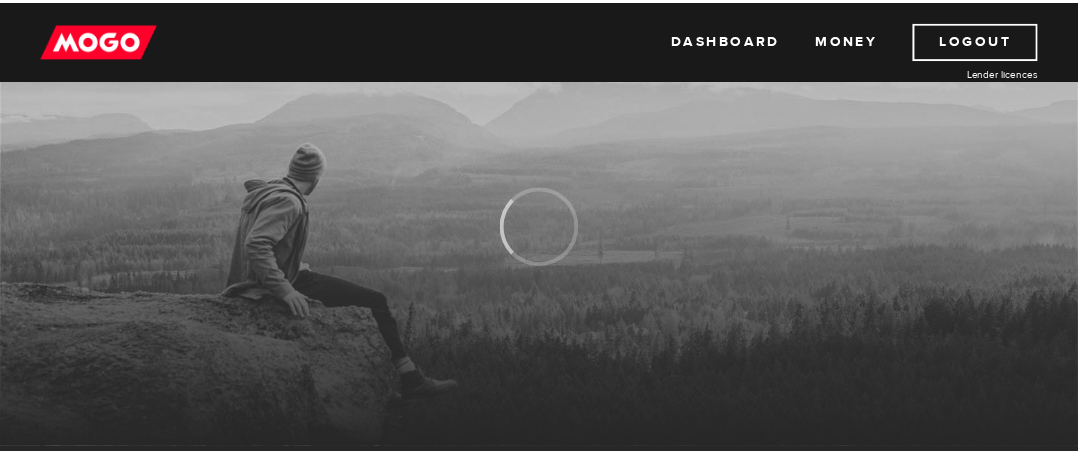 scroll, scrollTop: 0, scrollLeft: 0, axis: both 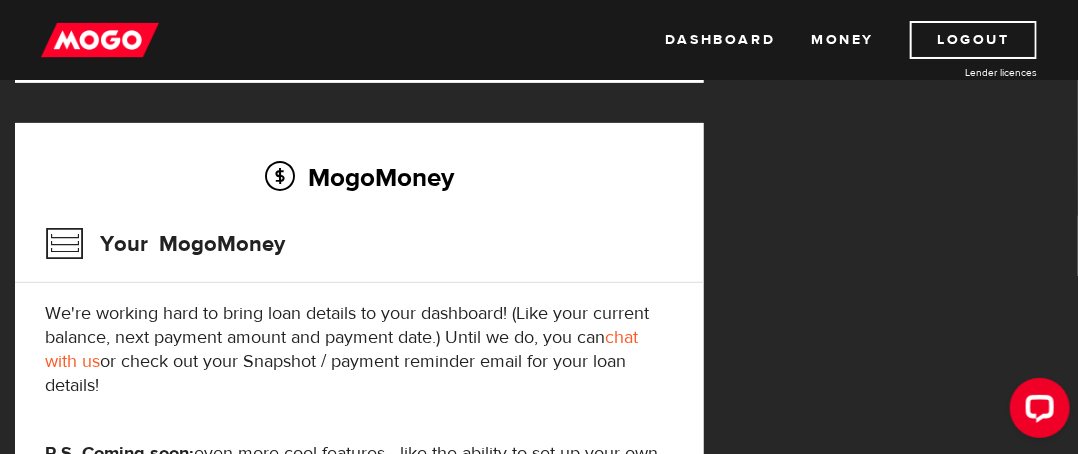 click on "chat with us" at bounding box center [341, 349] 